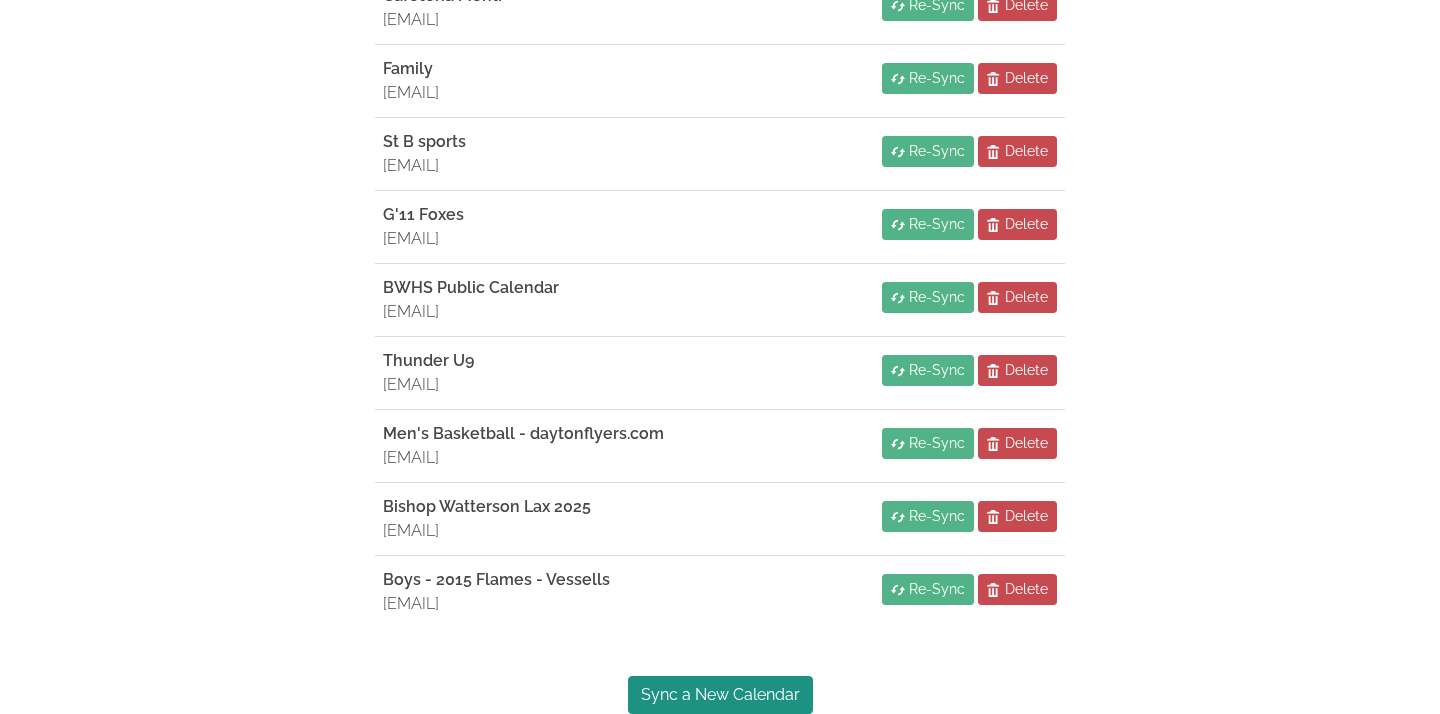 scroll, scrollTop: 470, scrollLeft: 0, axis: vertical 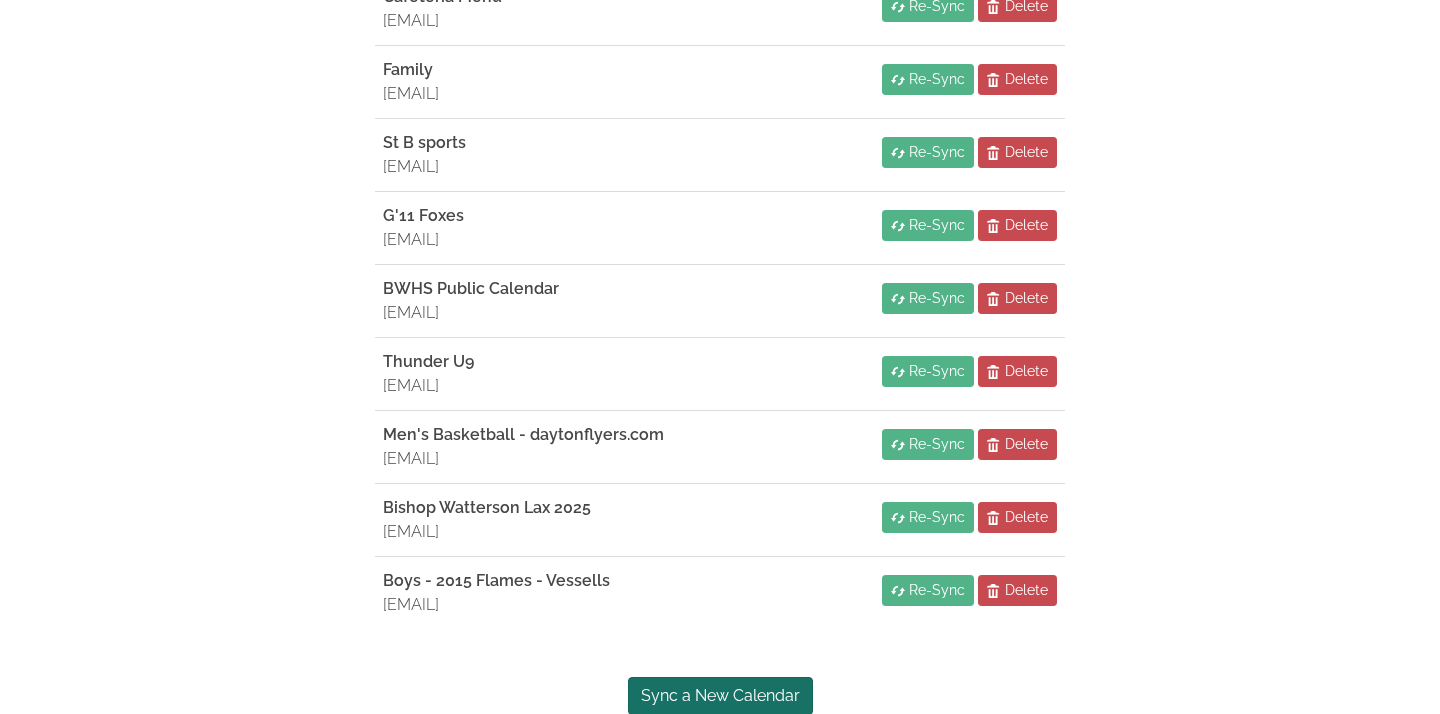 click on "Sync a New Calendar" at bounding box center (720, 696) 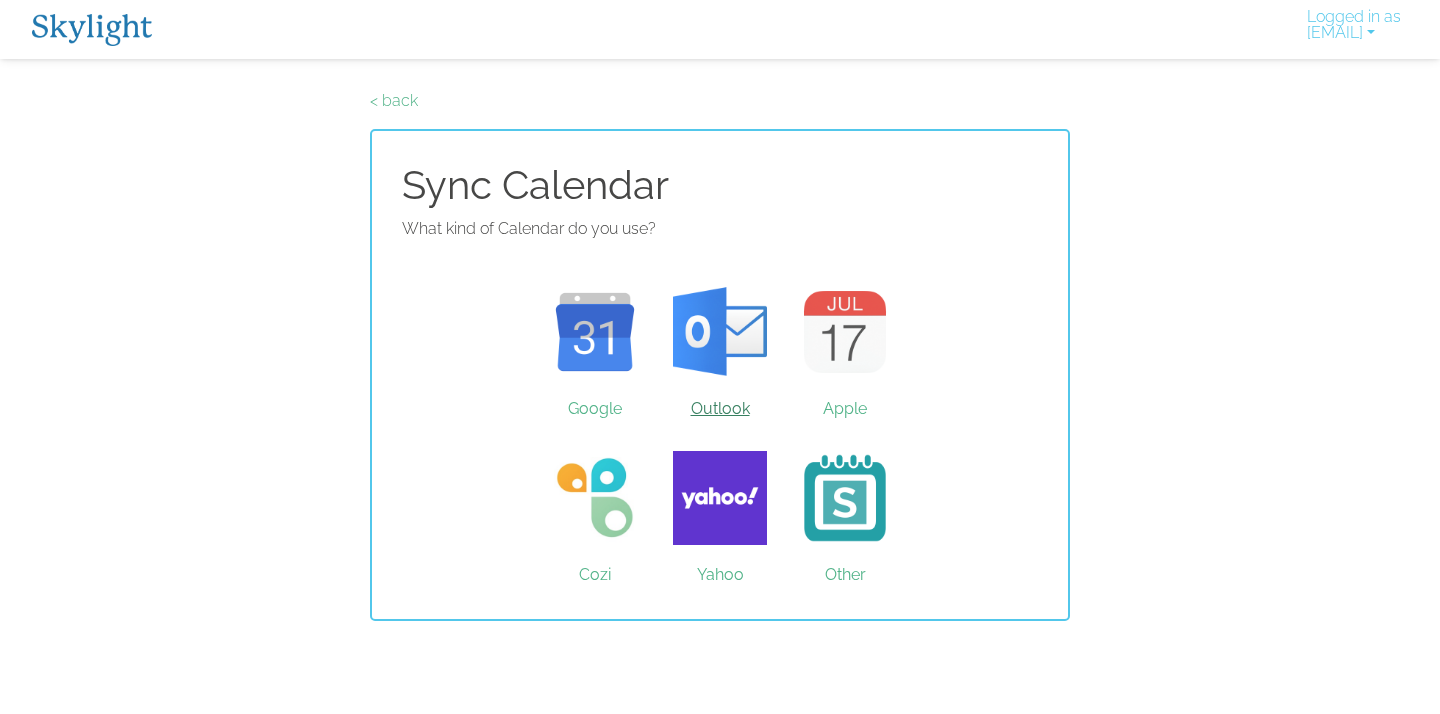 scroll, scrollTop: 0, scrollLeft: 0, axis: both 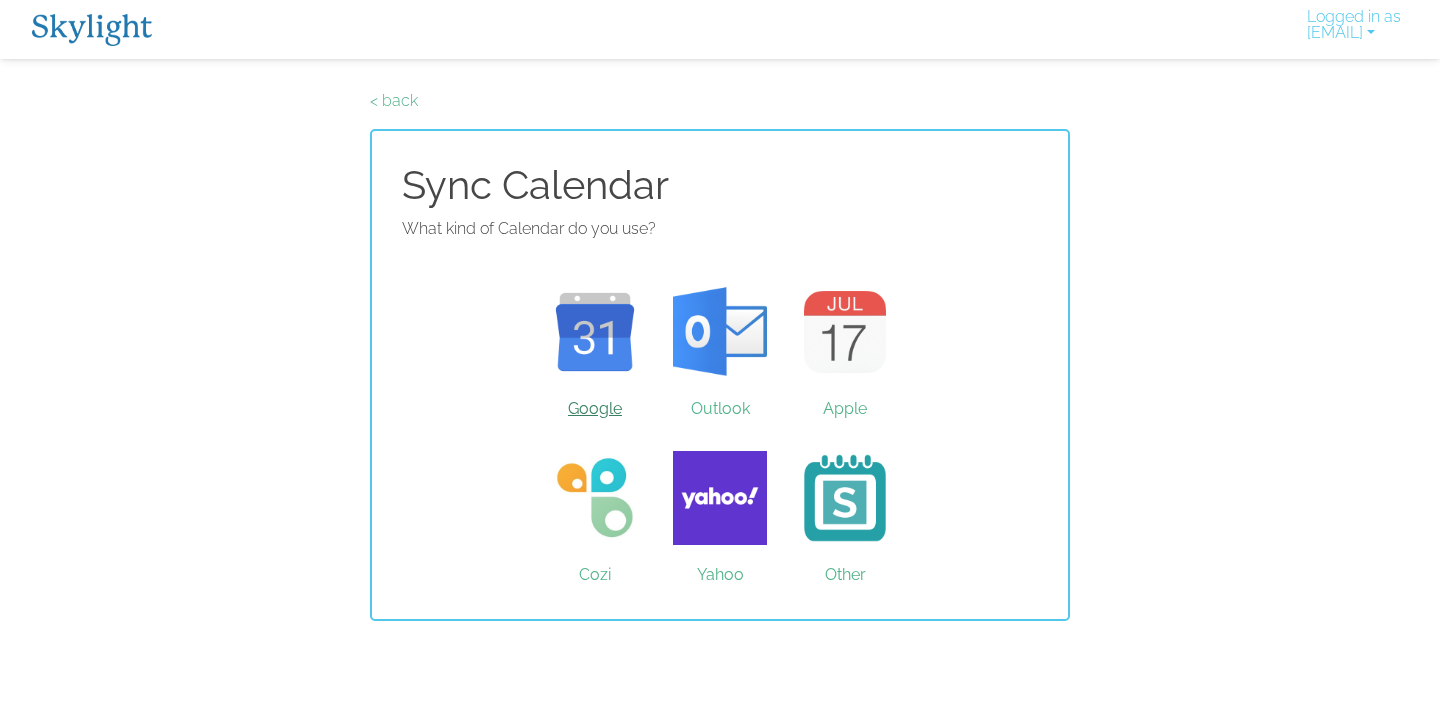 click on "Google" at bounding box center [595, 332] 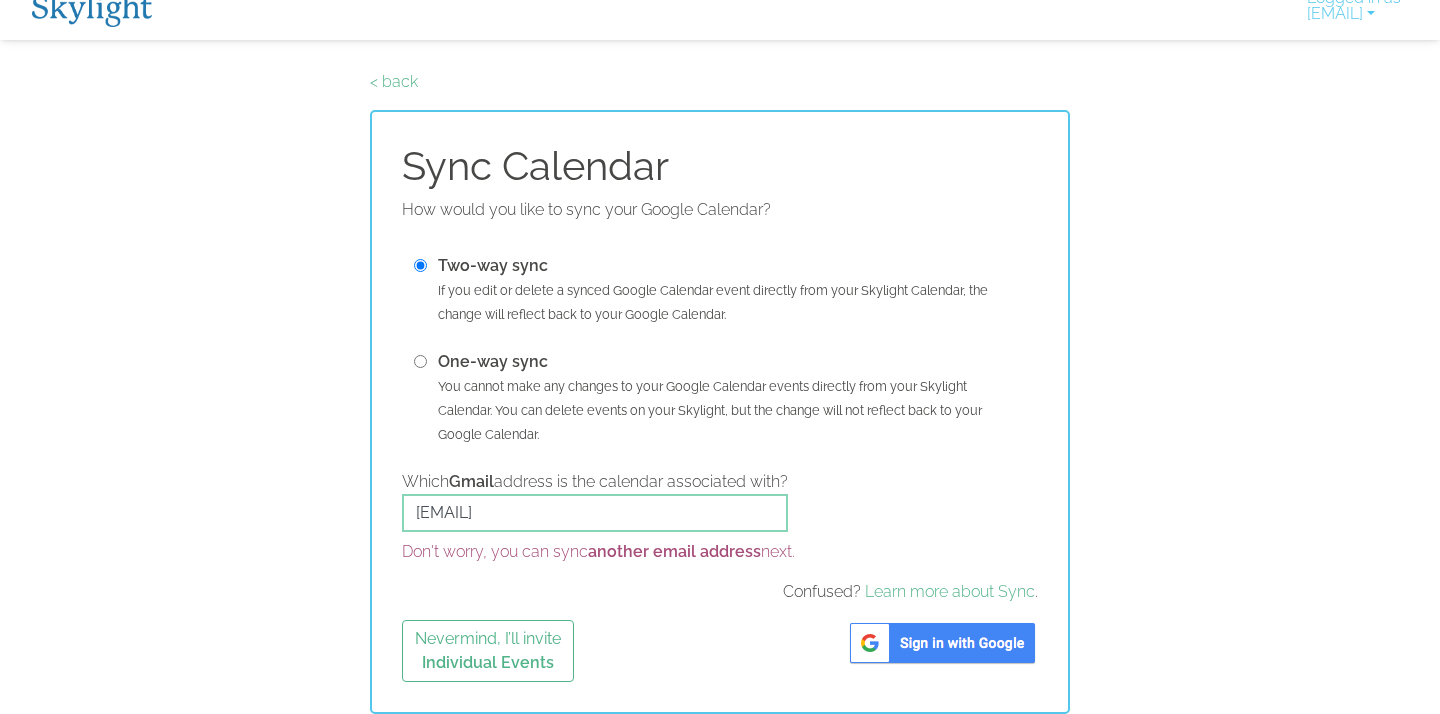 scroll, scrollTop: 19, scrollLeft: 0, axis: vertical 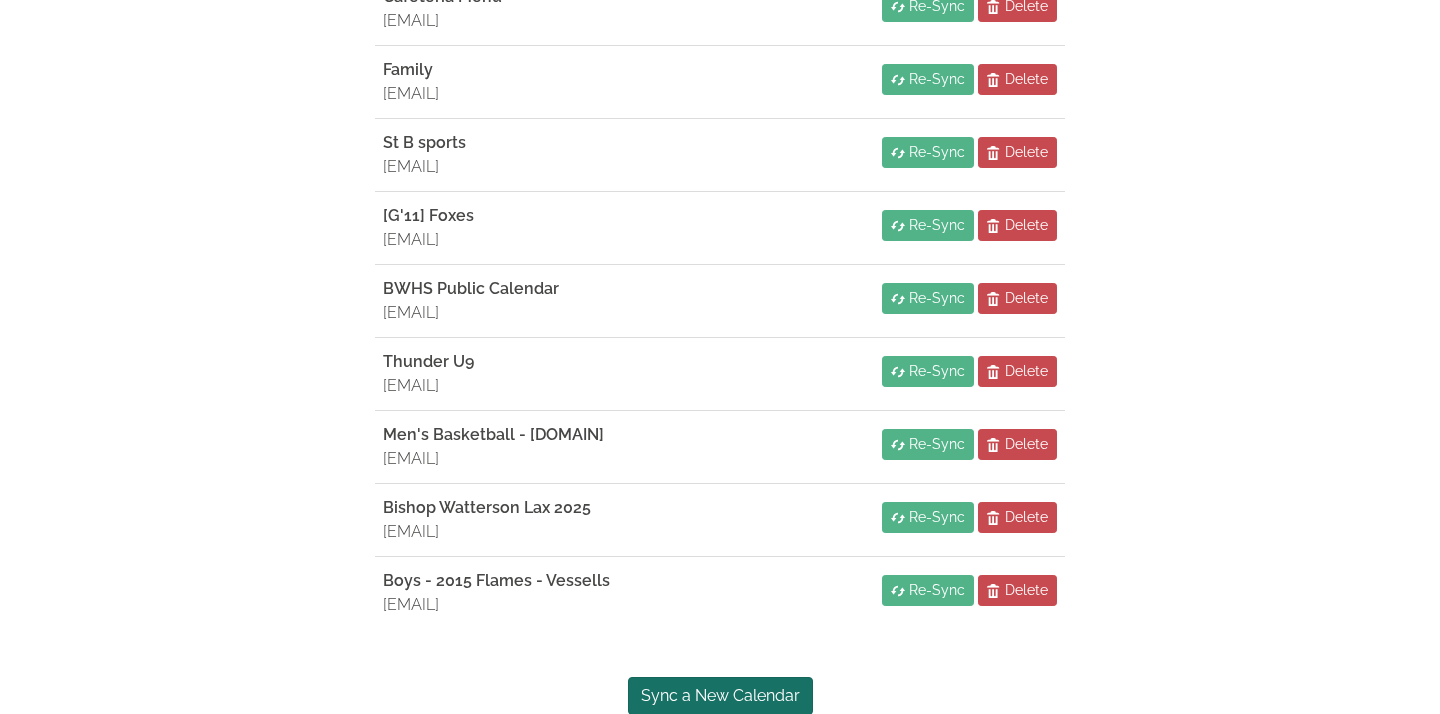 click on "Sync a New Calendar" at bounding box center (720, 696) 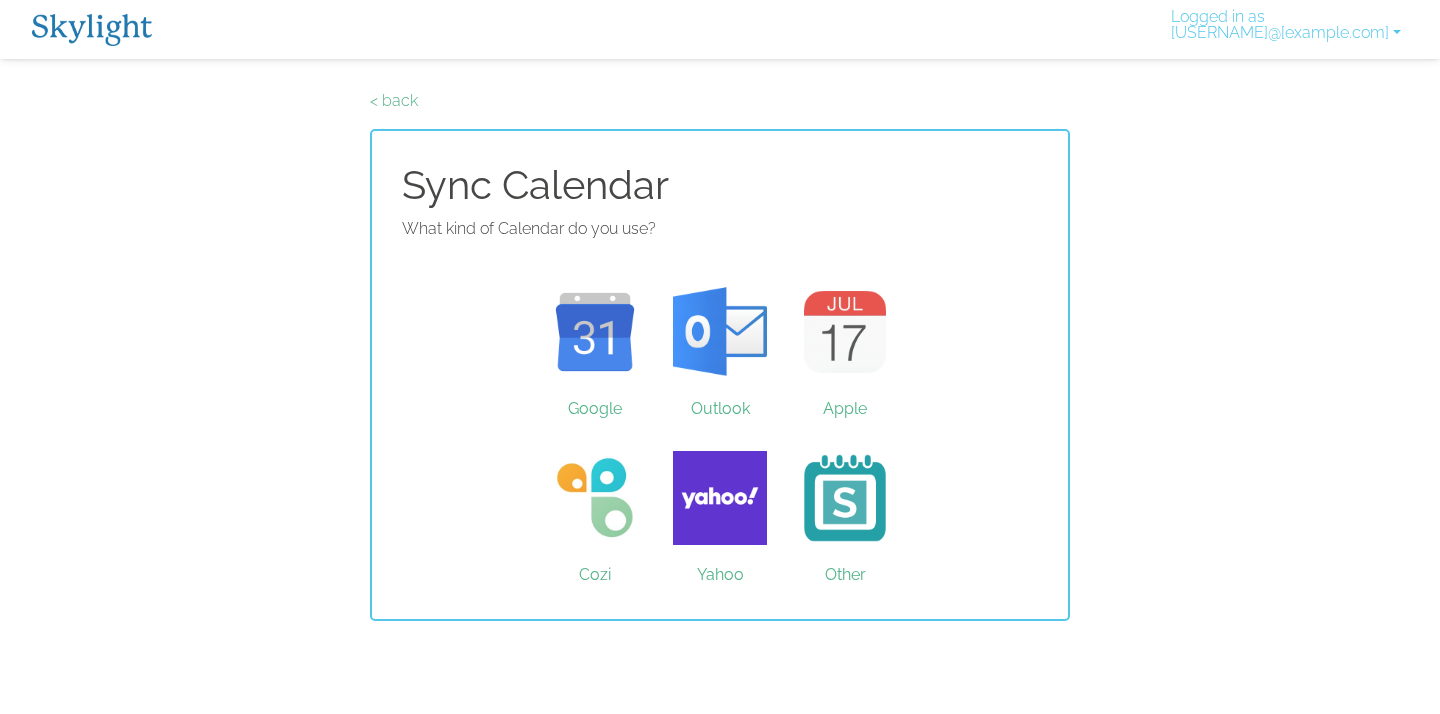 scroll, scrollTop: 0, scrollLeft: 0, axis: both 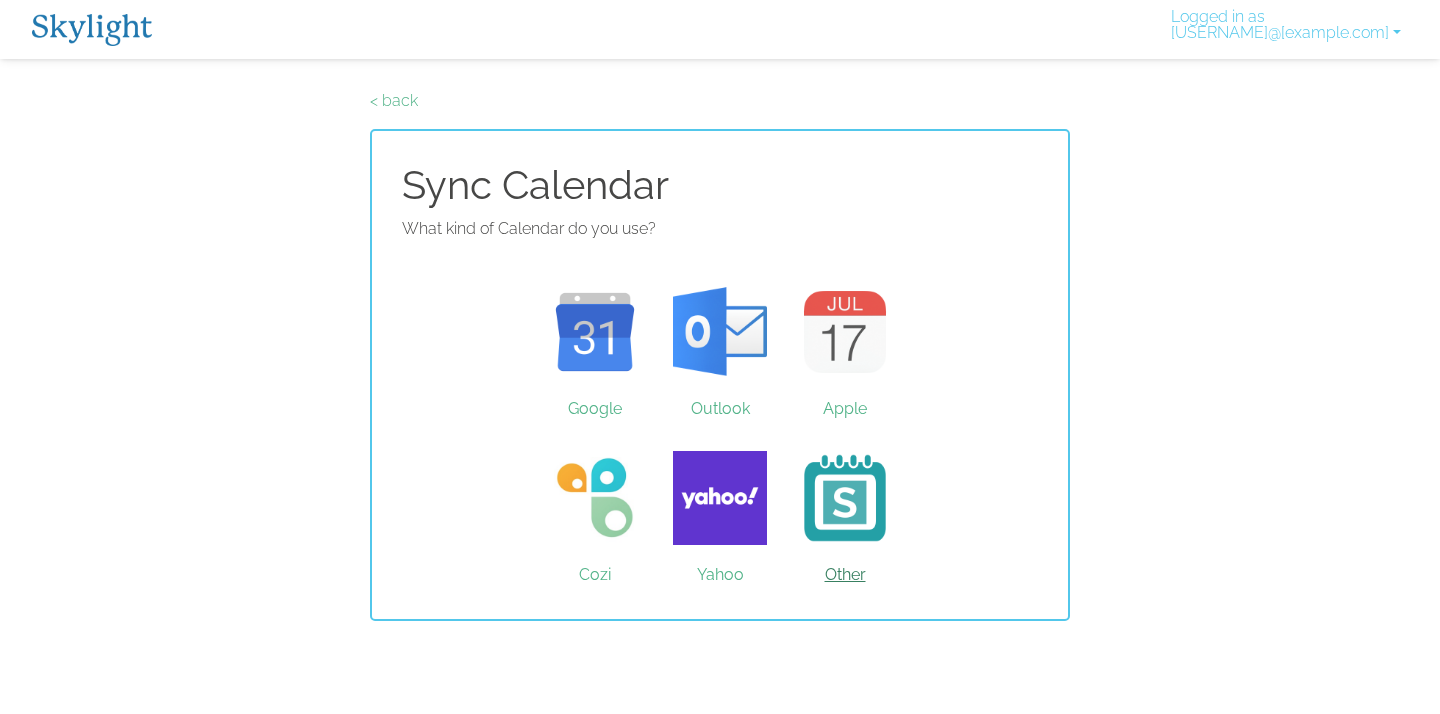 click on "Other" at bounding box center (845, 498) 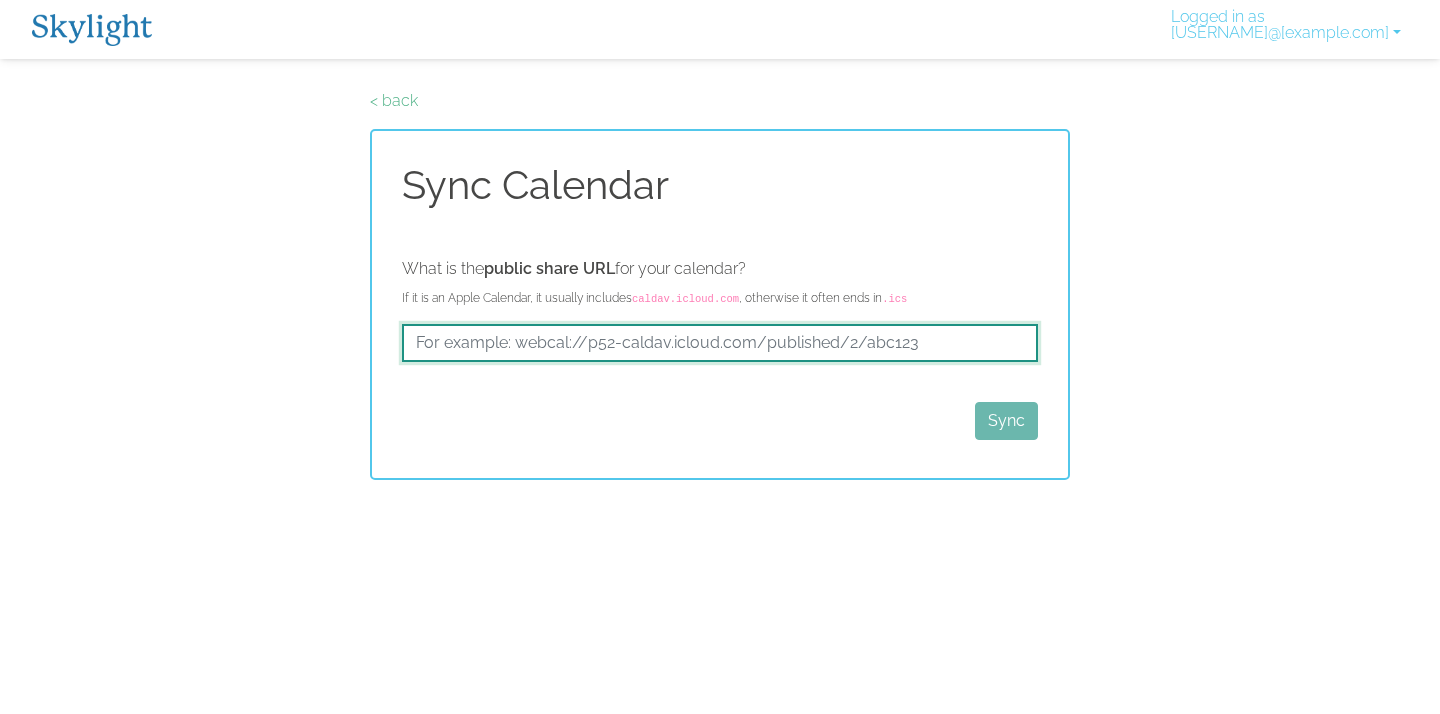 click at bounding box center (720, 343) 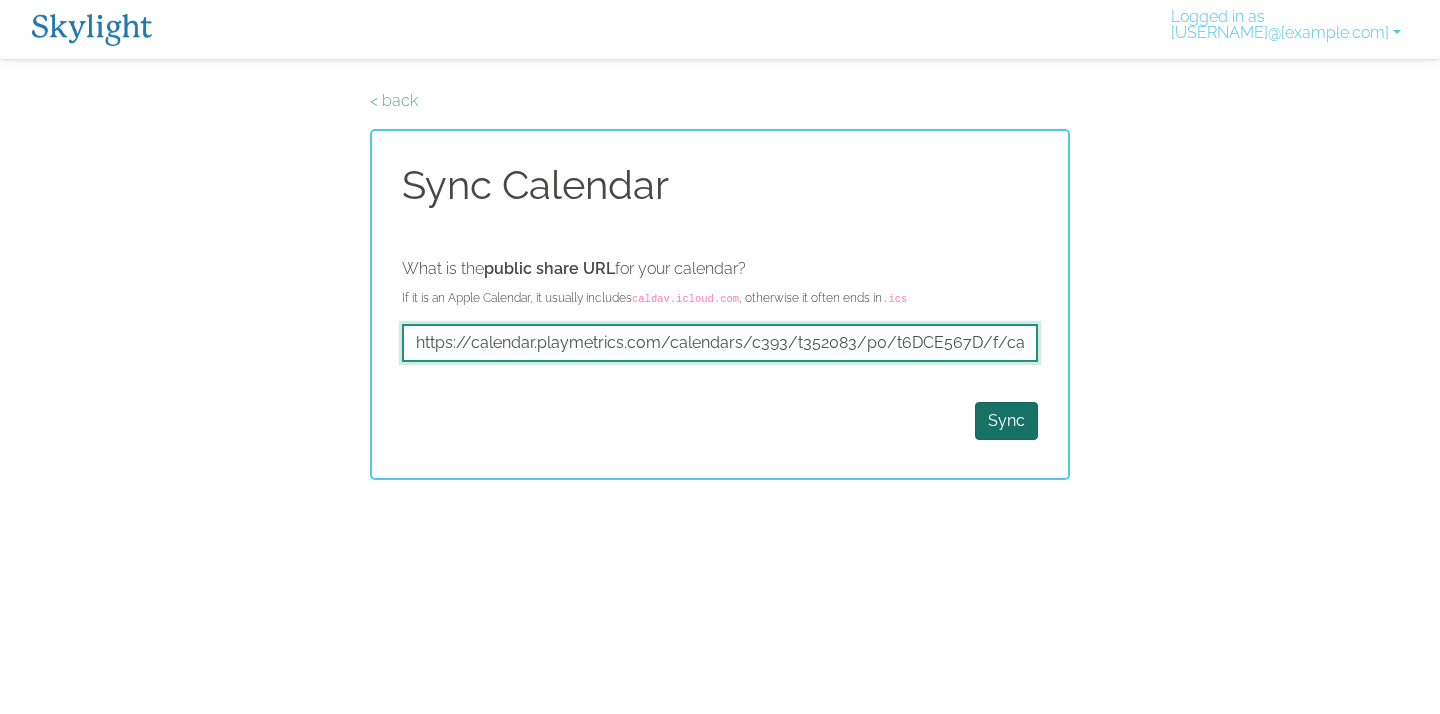 type on "https://calendar.playmetrics.com/calendars/c393/t352083/p0/t6DCE567D/f/calendar.ics" 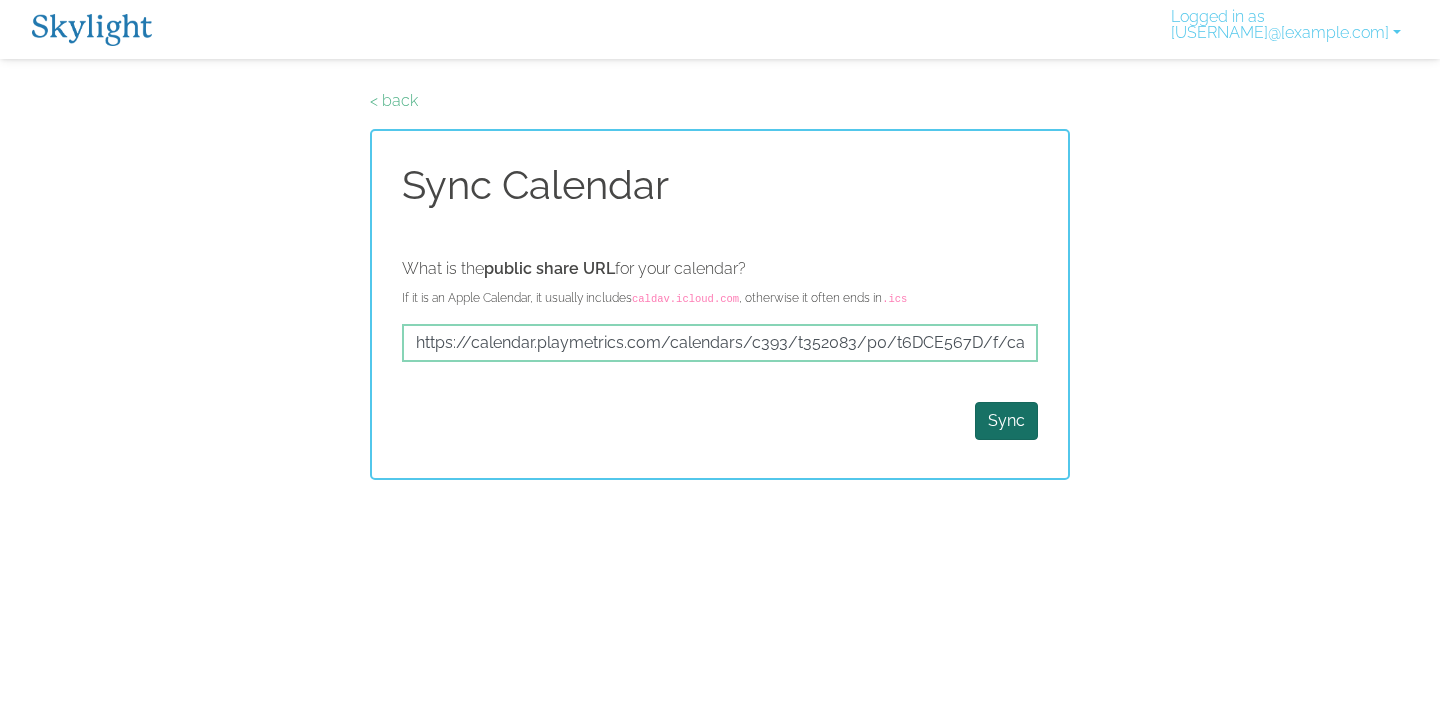click on "Sync" at bounding box center (1006, 421) 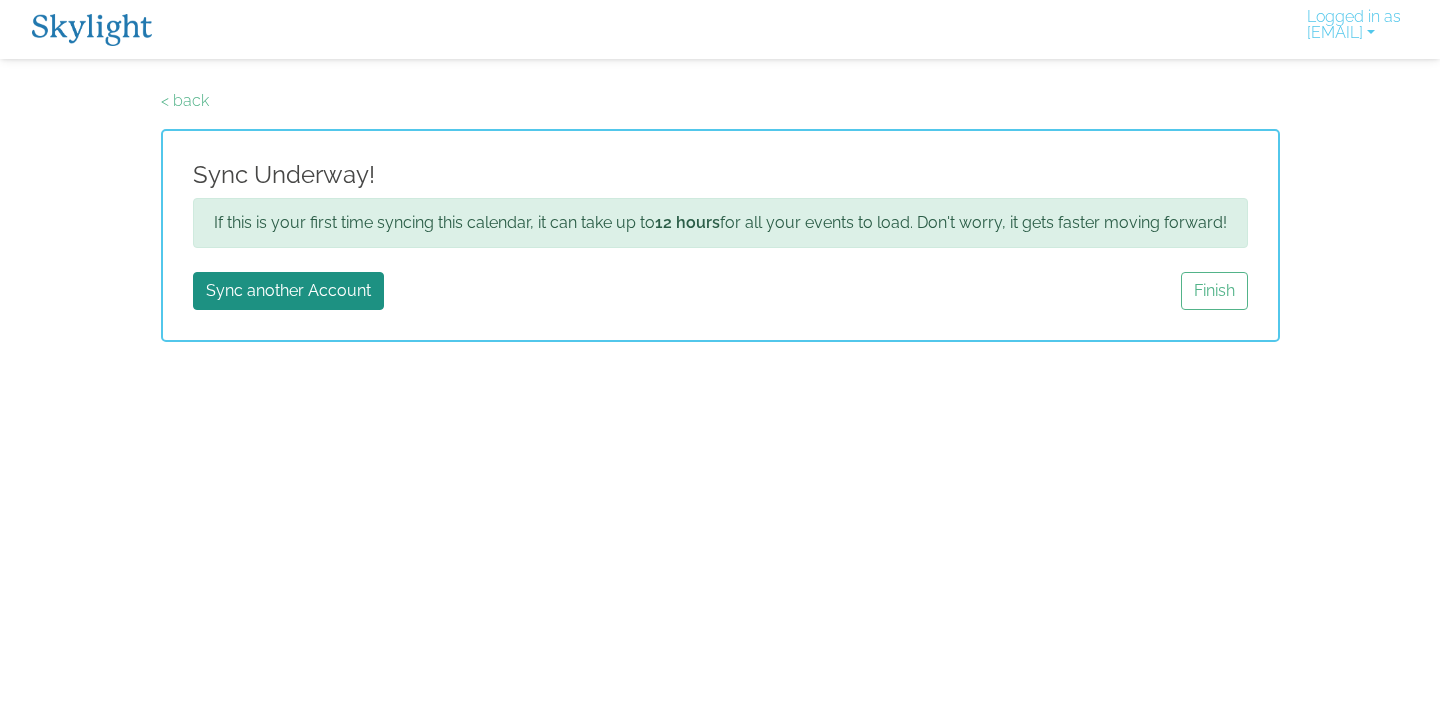scroll, scrollTop: 0, scrollLeft: 0, axis: both 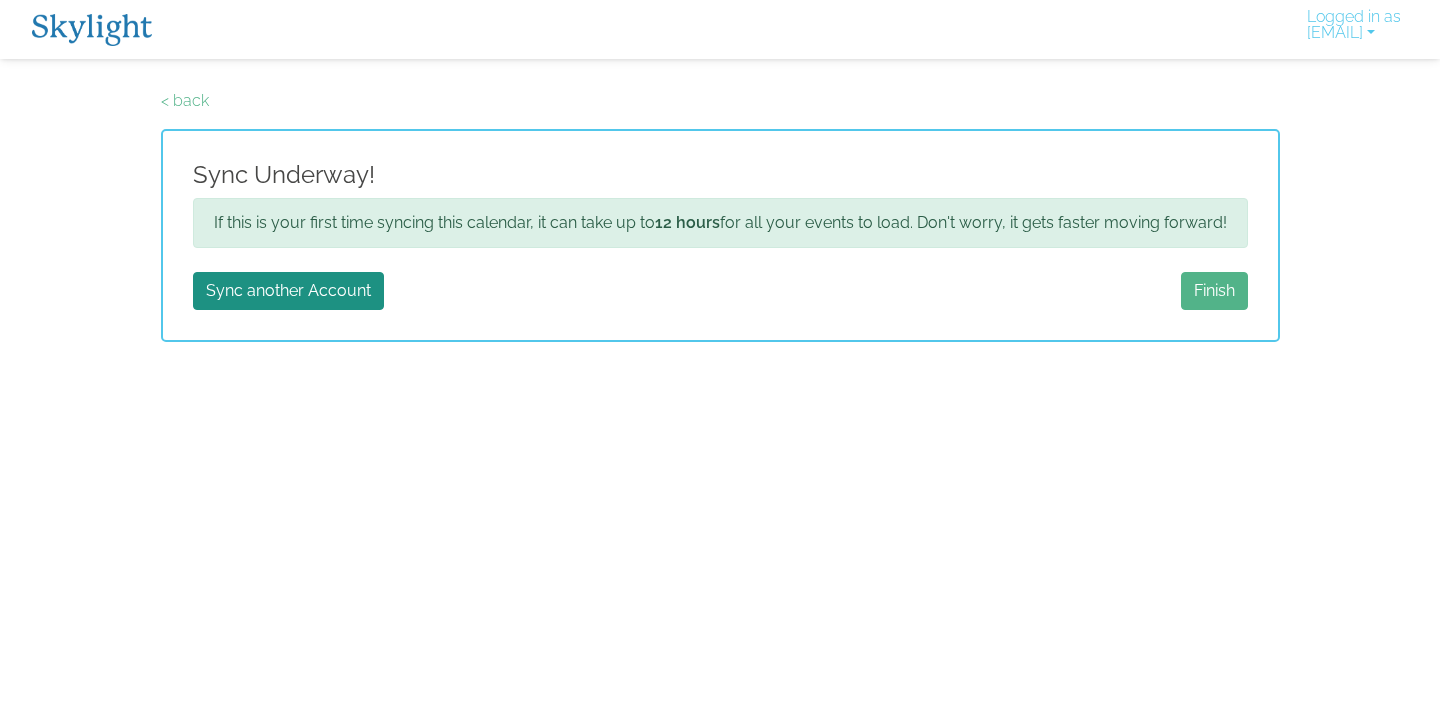 click on "Finish" at bounding box center [1214, 291] 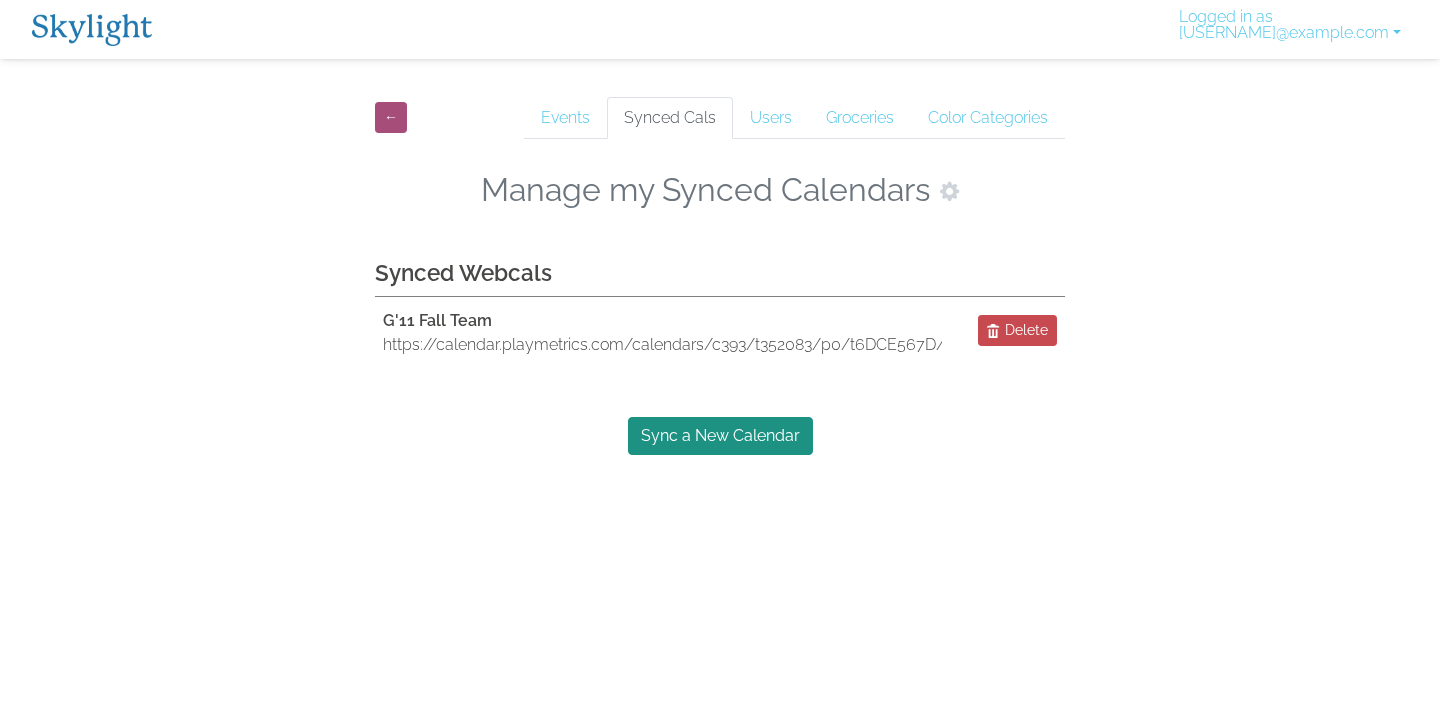 scroll, scrollTop: 0, scrollLeft: 0, axis: both 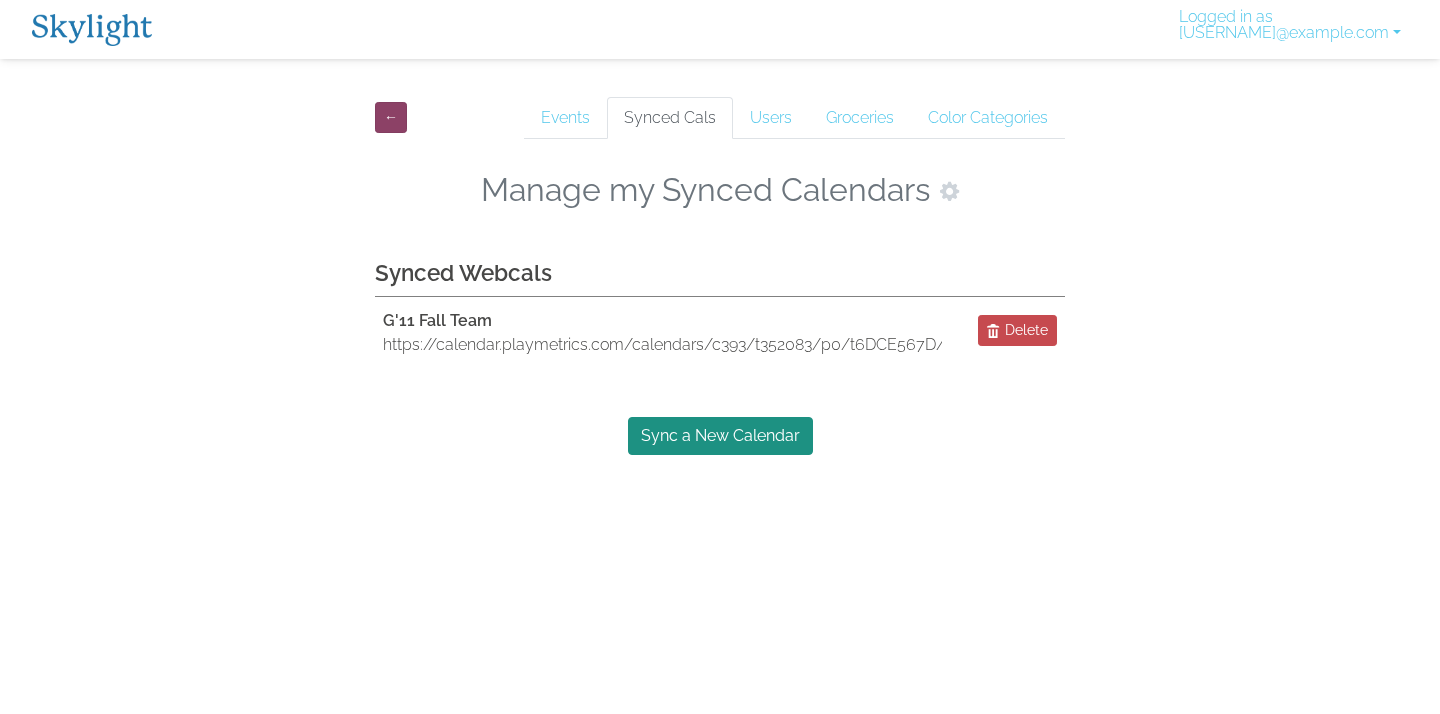 click on "←" at bounding box center (391, 117) 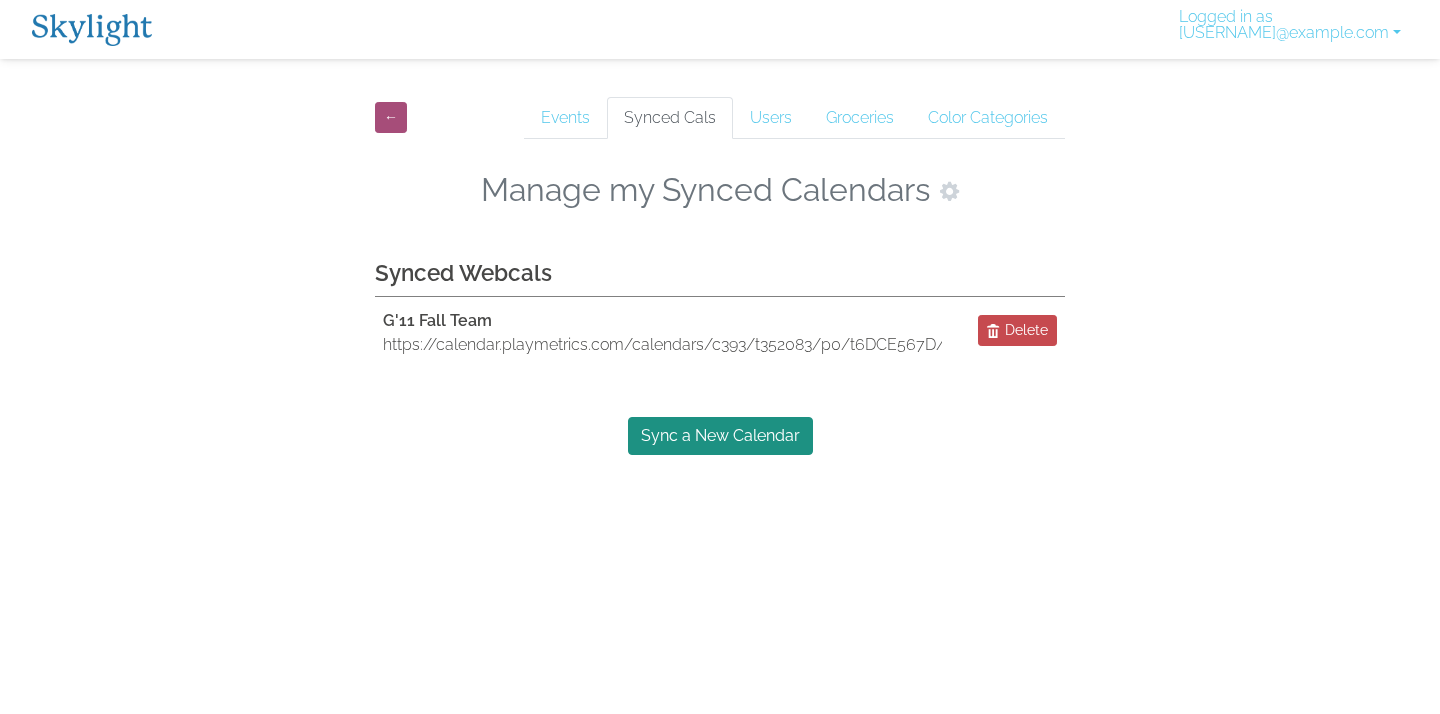 scroll, scrollTop: 0, scrollLeft: 0, axis: both 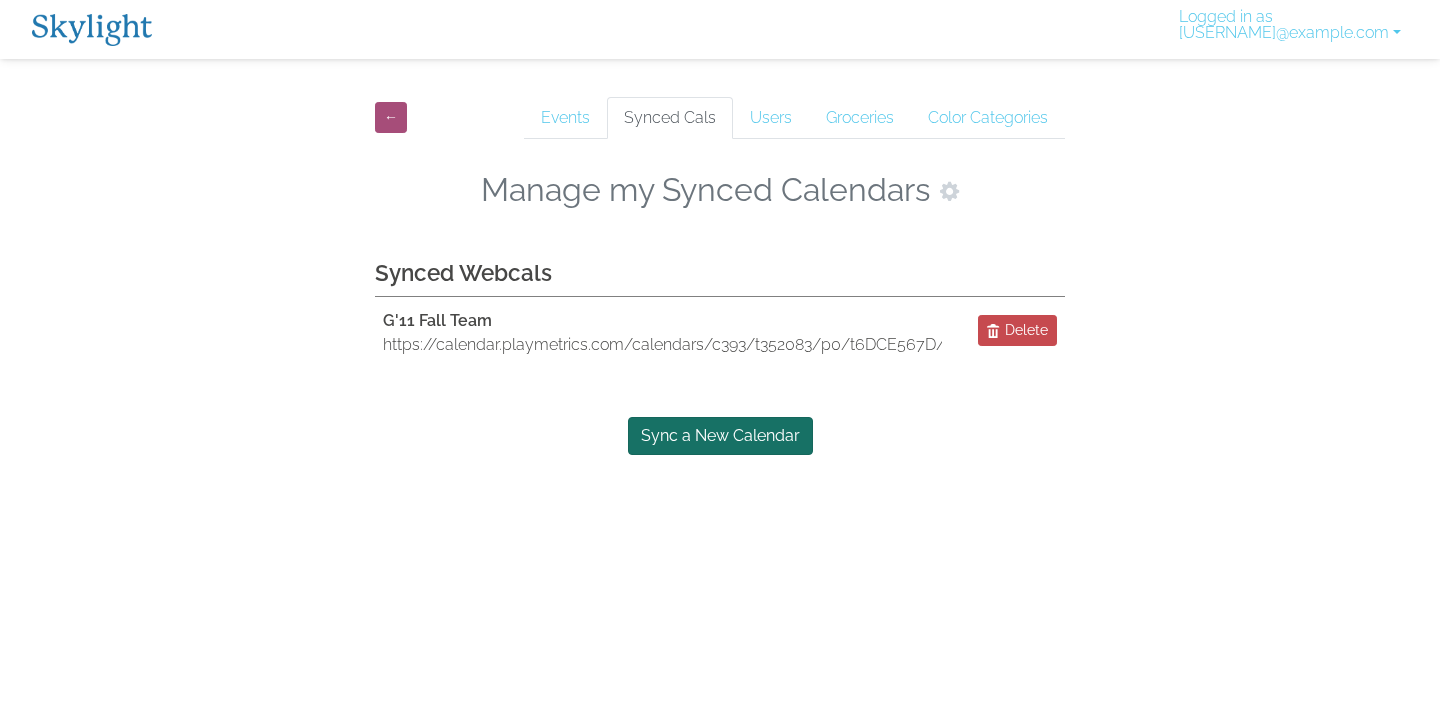click on "Sync a New Calendar" at bounding box center (720, 436) 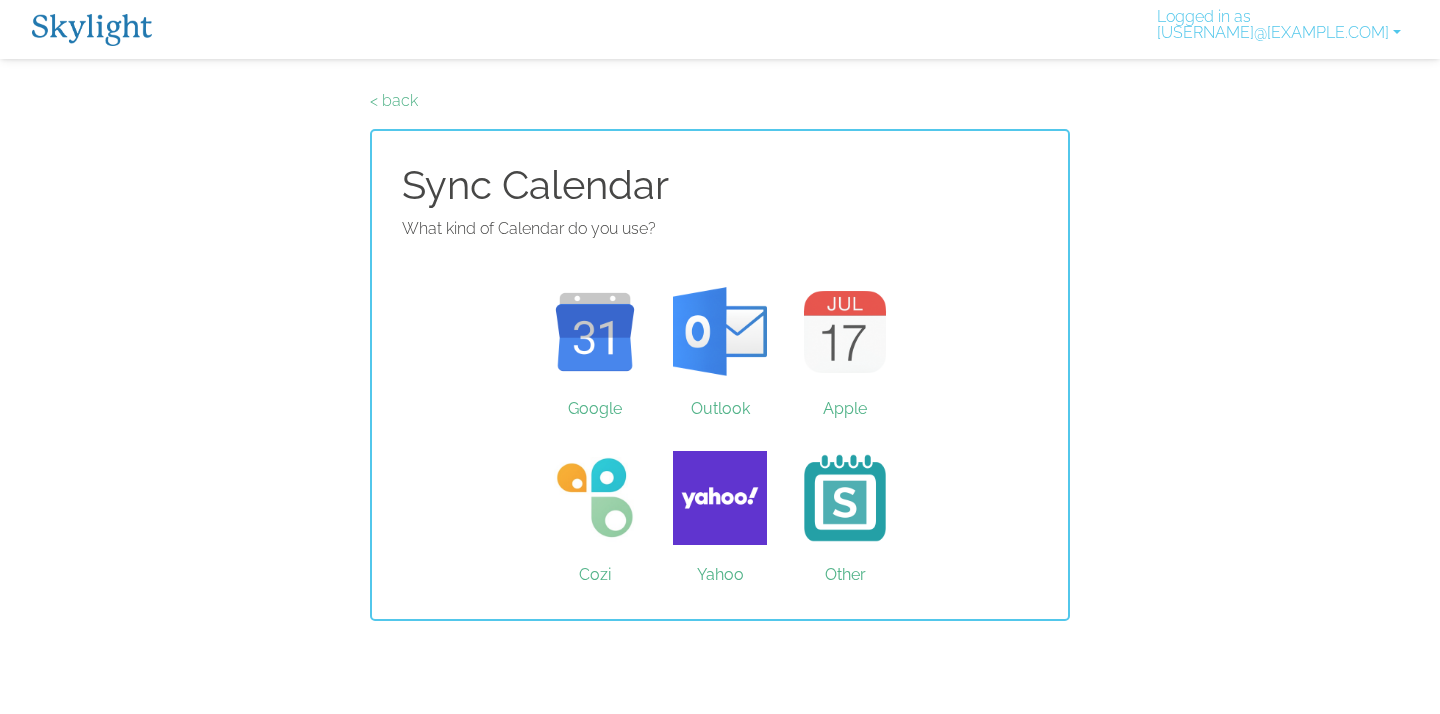 scroll, scrollTop: 0, scrollLeft: 0, axis: both 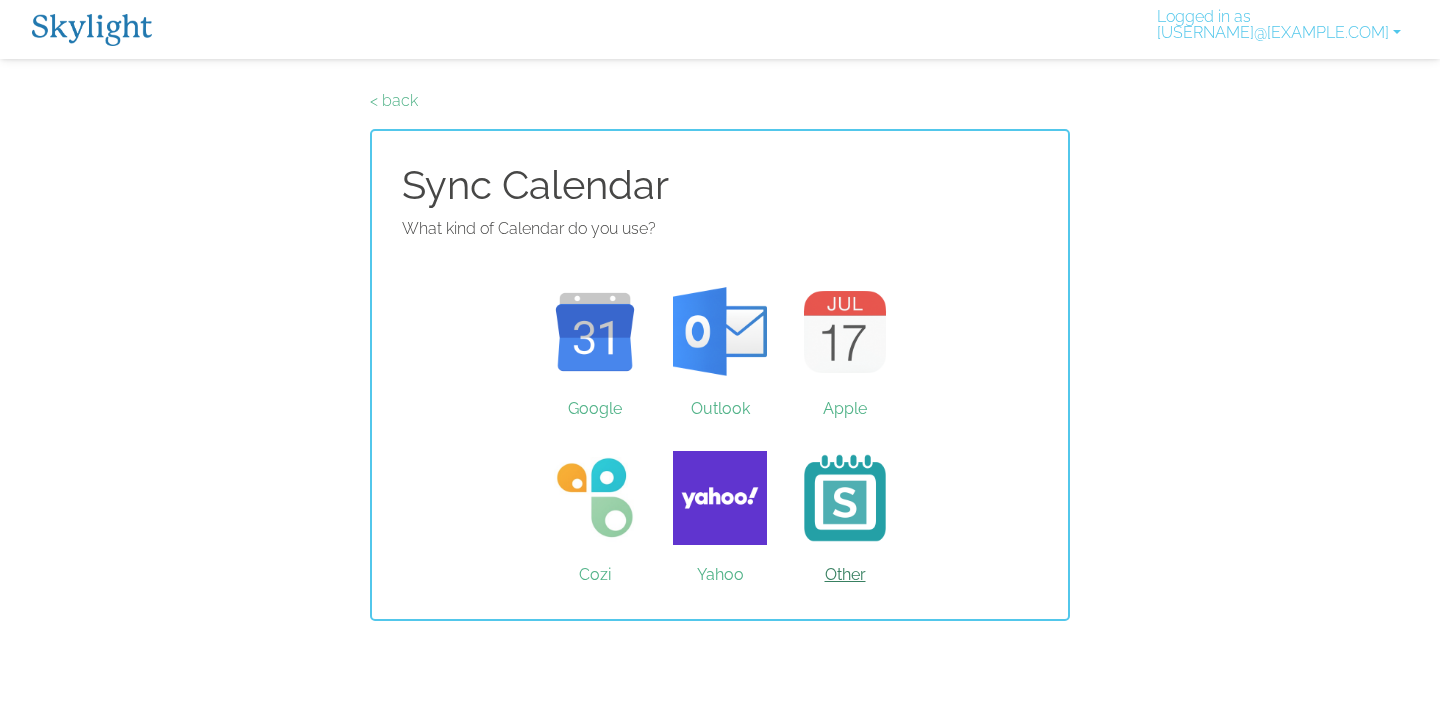 click on "Other" at bounding box center [845, 498] 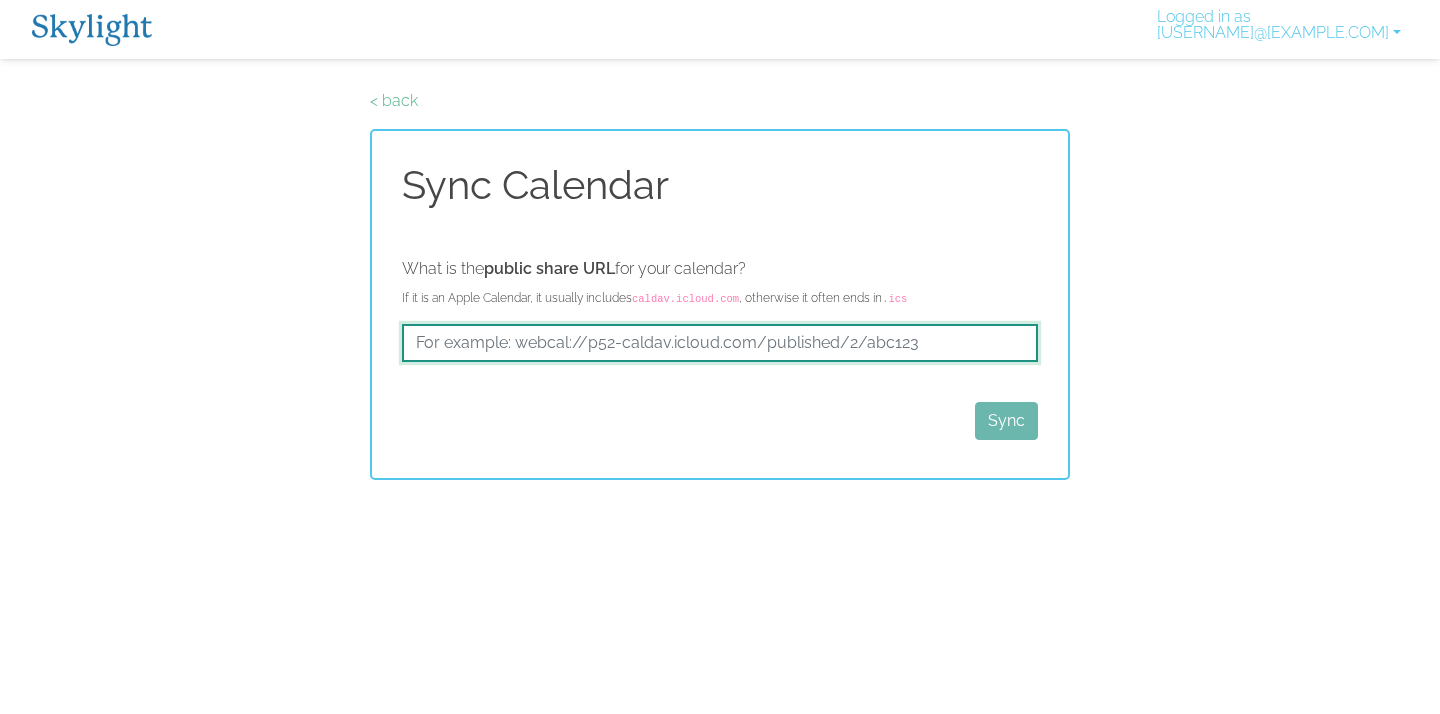 click at bounding box center (720, 343) 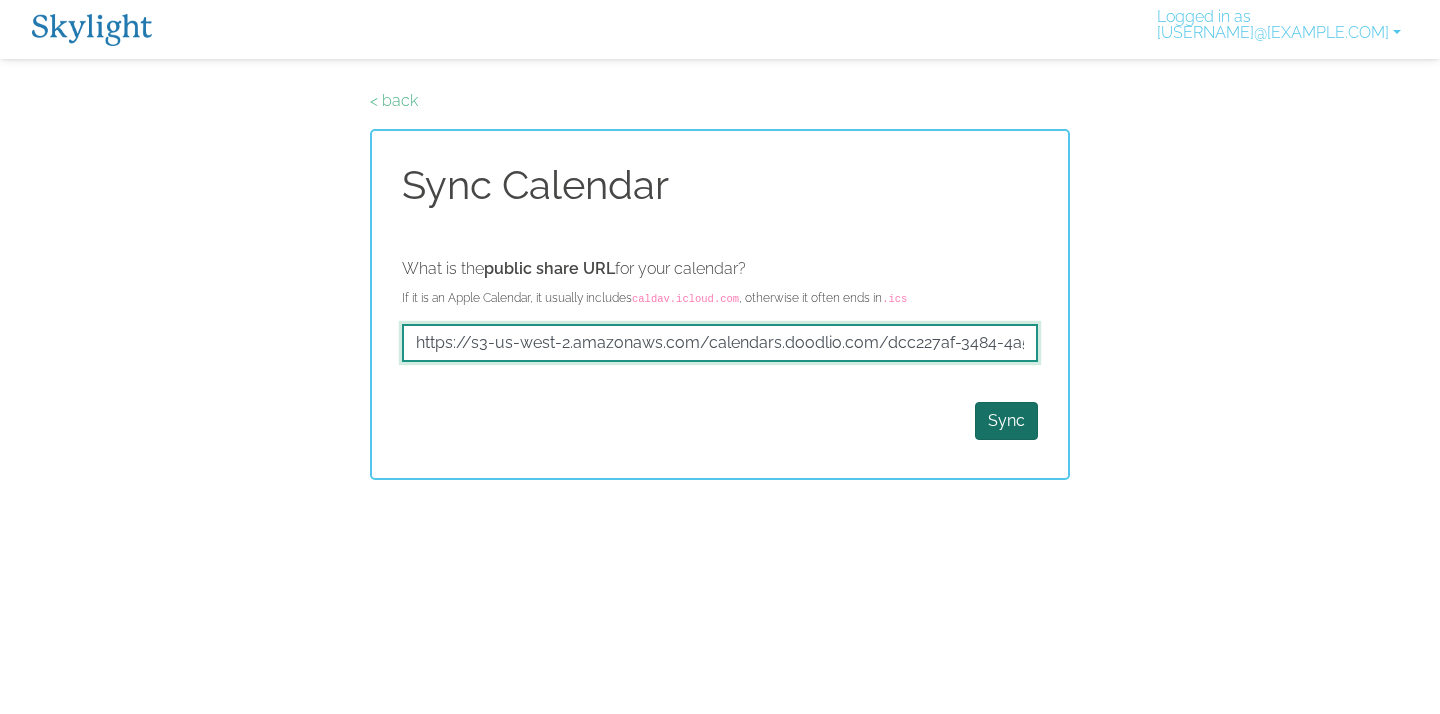 type on "https://s3-us-west-2.amazonaws.com/calendars.doodlio.com/dcc227af-3484-4a5d-90f2-896bb721f681" 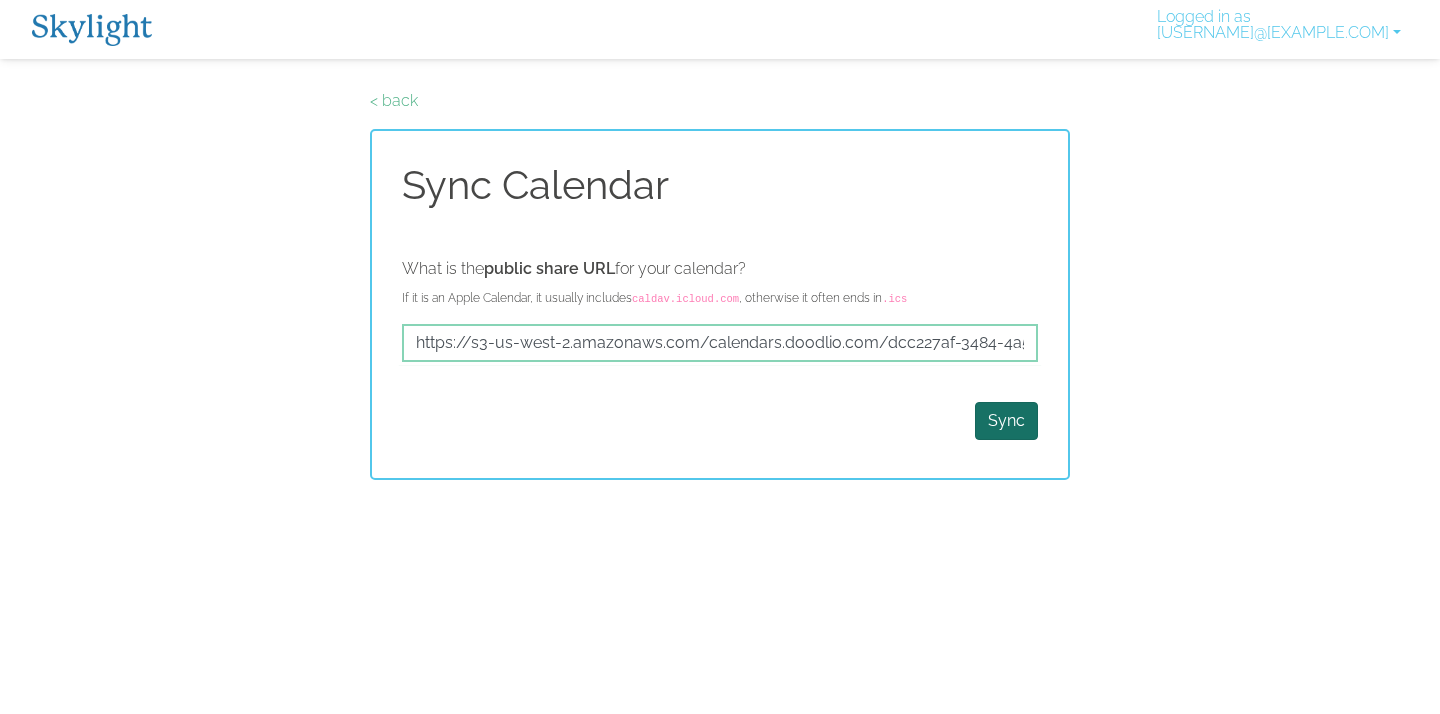 click on "Sync" at bounding box center (1006, 421) 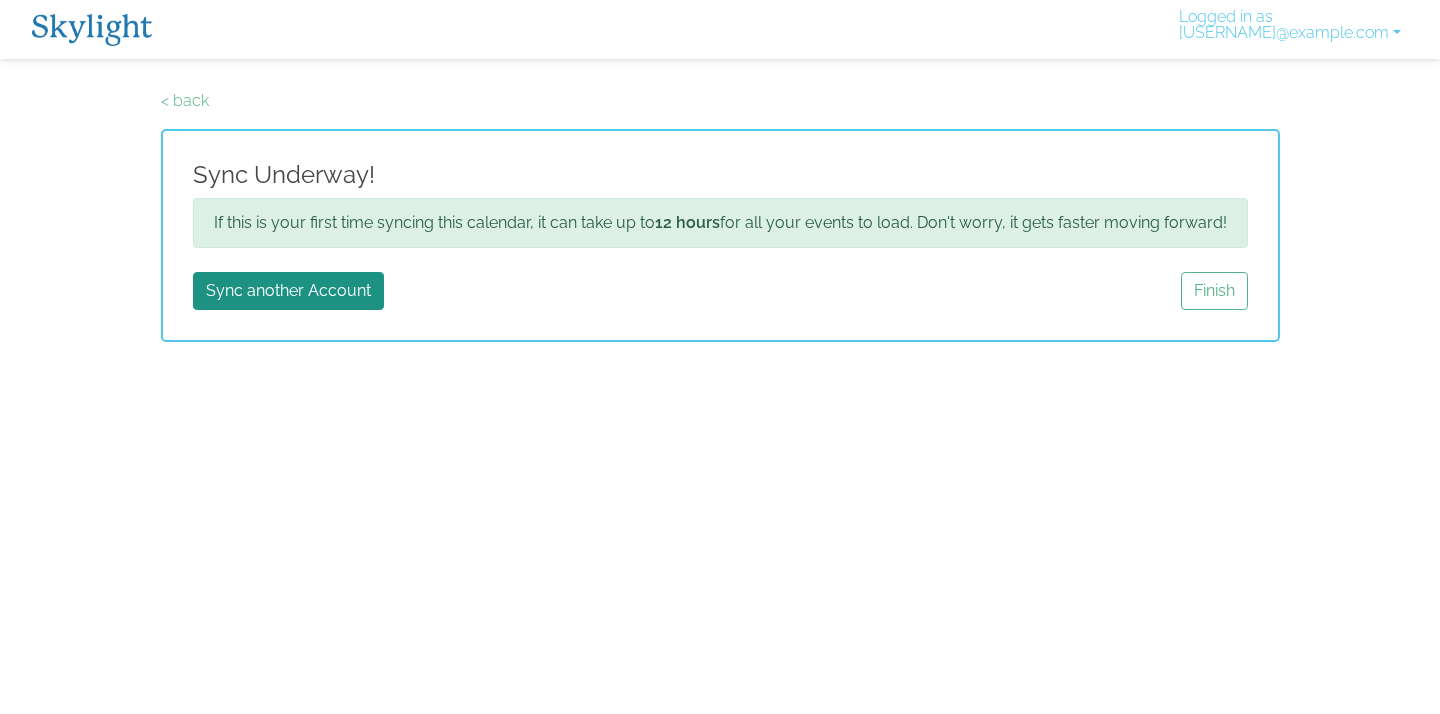 scroll, scrollTop: 0, scrollLeft: 0, axis: both 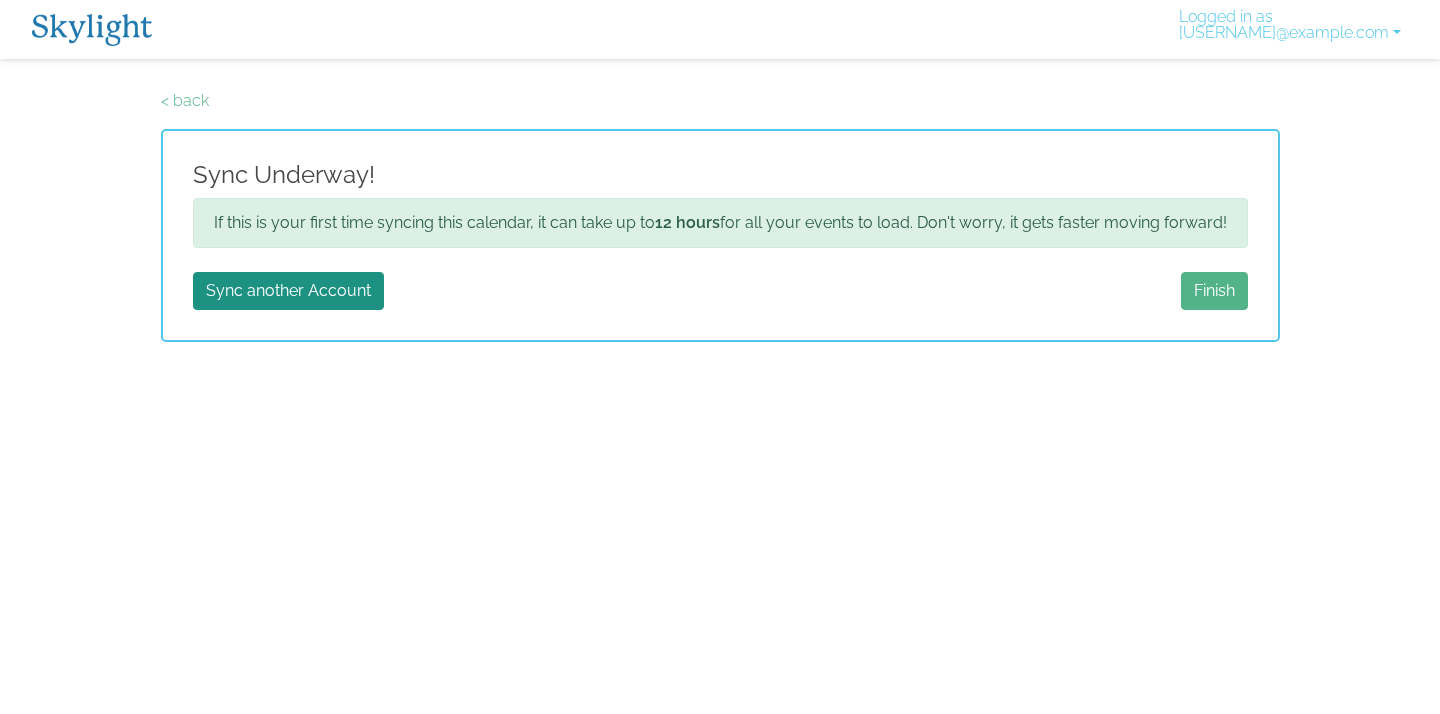 click on "Finish" at bounding box center (1214, 291) 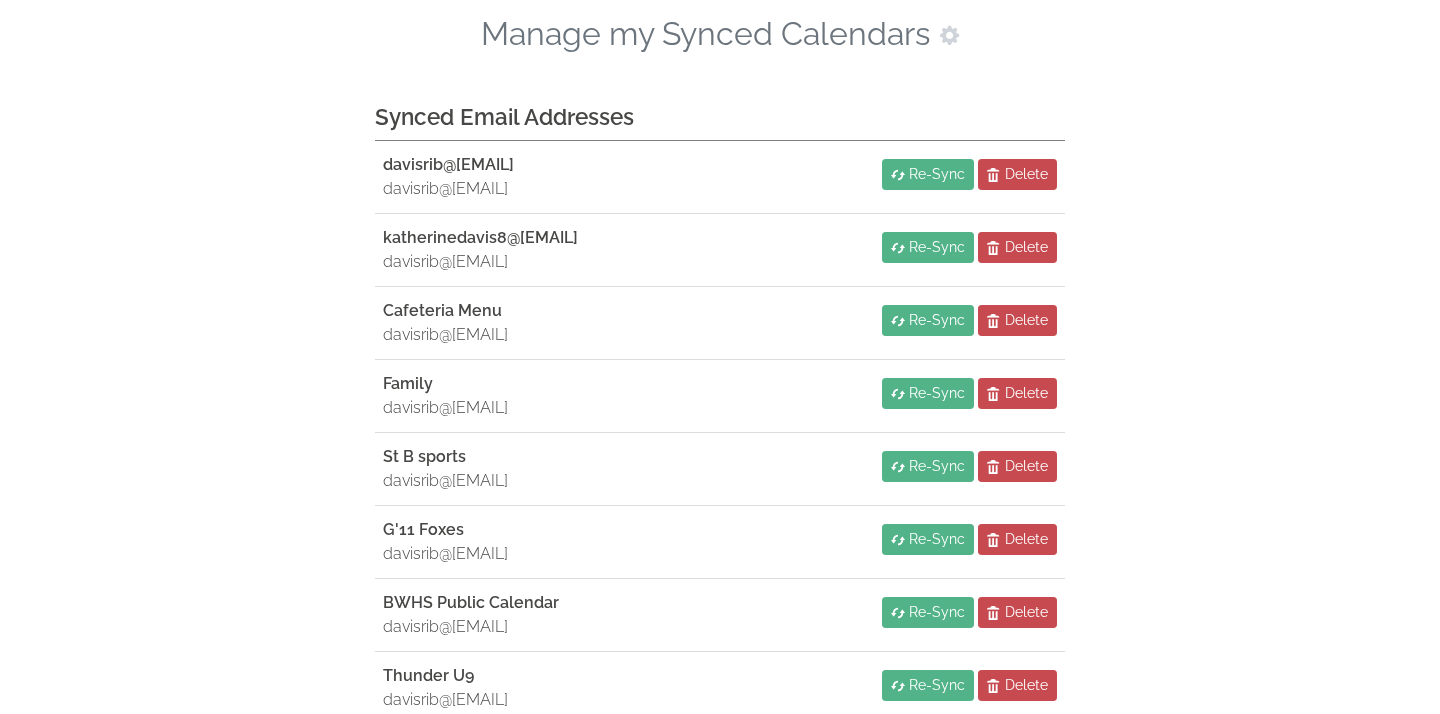 scroll, scrollTop: 0, scrollLeft: 0, axis: both 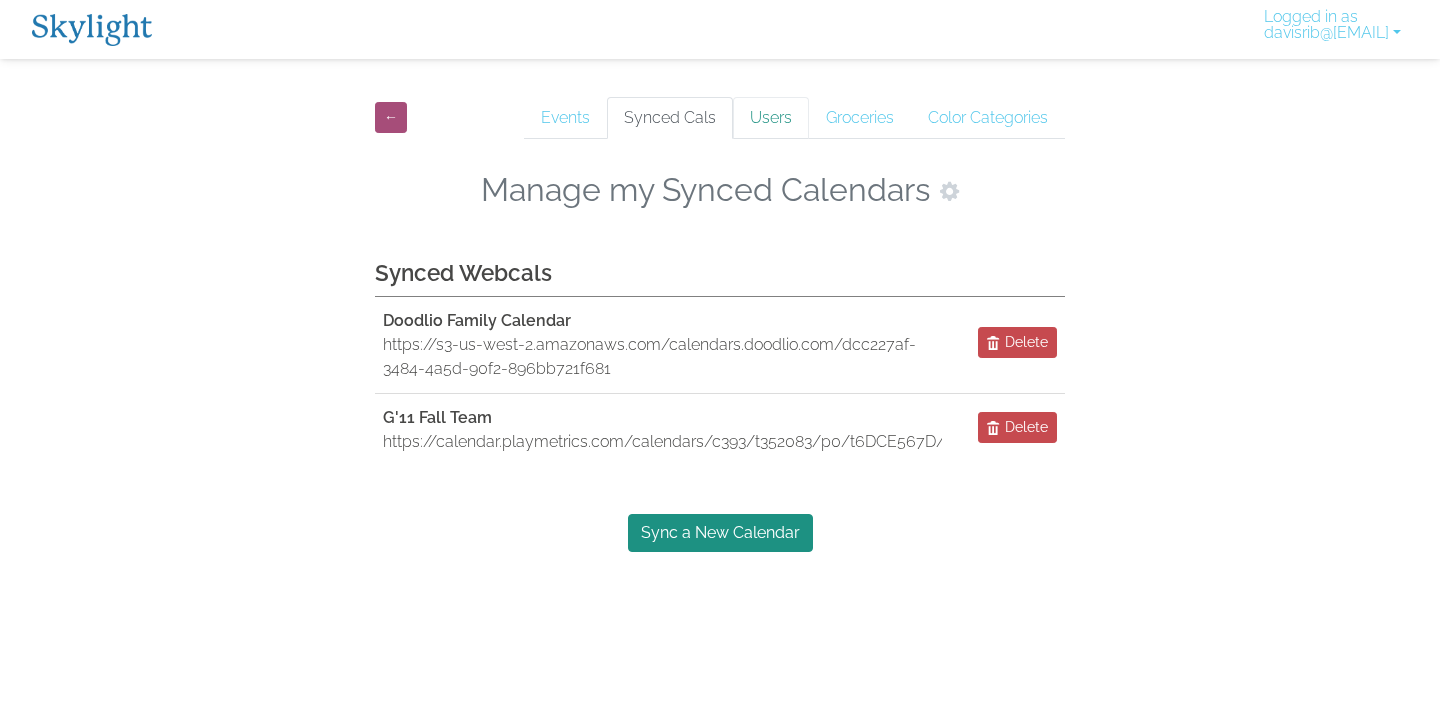 click on "Users" at bounding box center [771, 118] 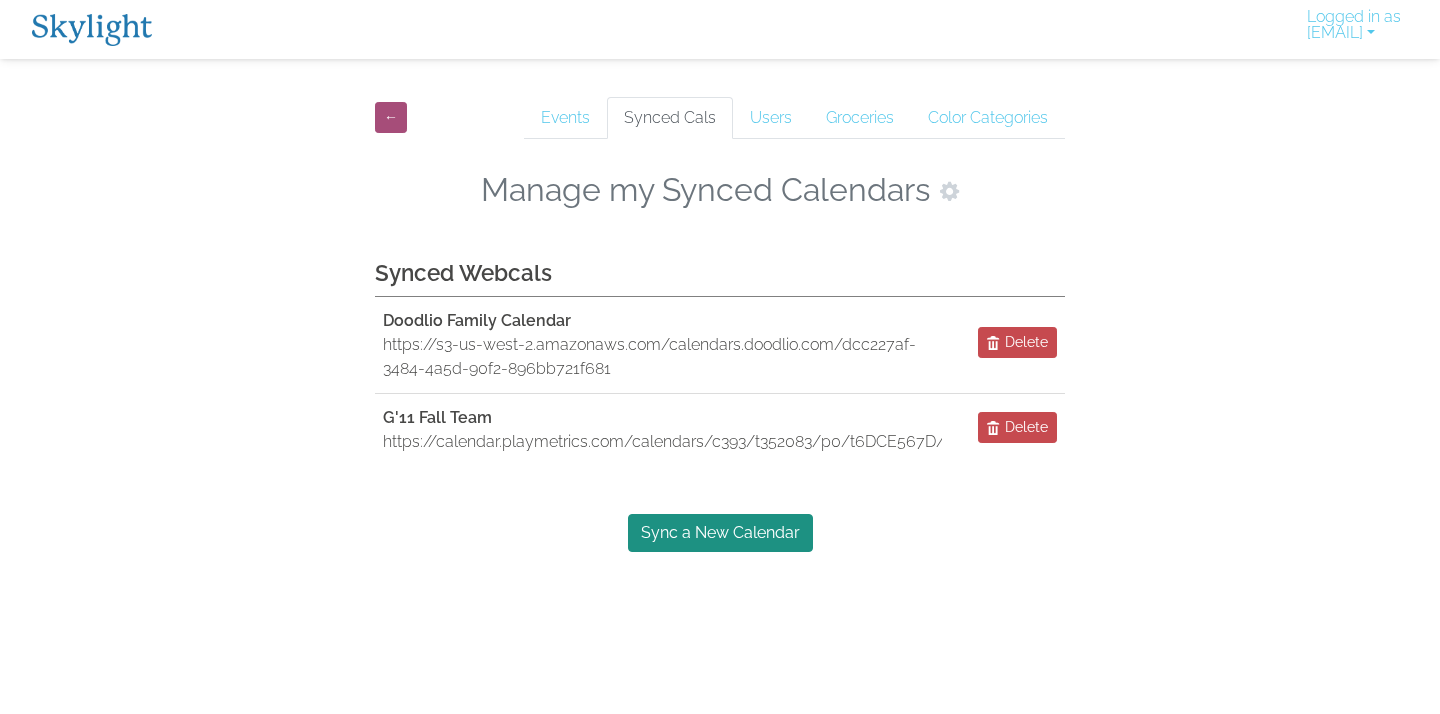 scroll, scrollTop: 0, scrollLeft: 0, axis: both 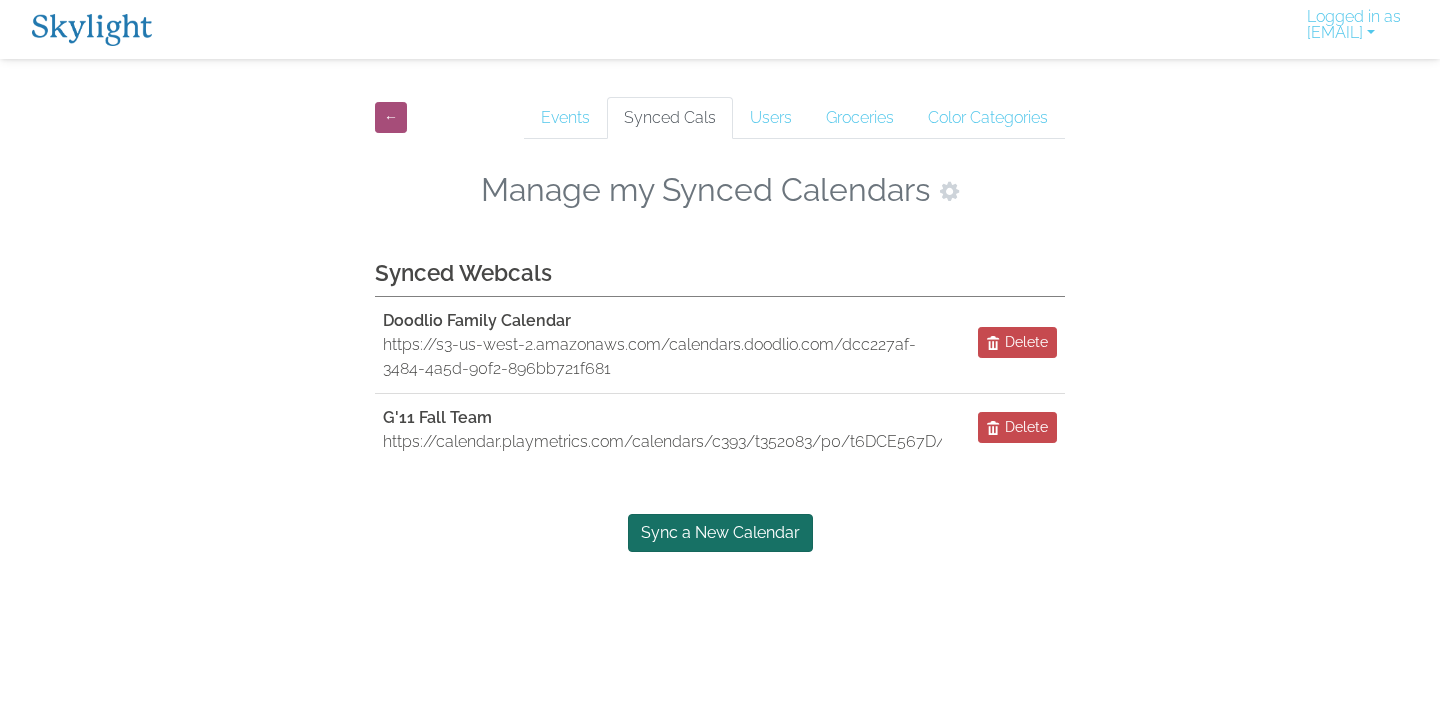 click on "Sync a New Calendar" at bounding box center [720, 533] 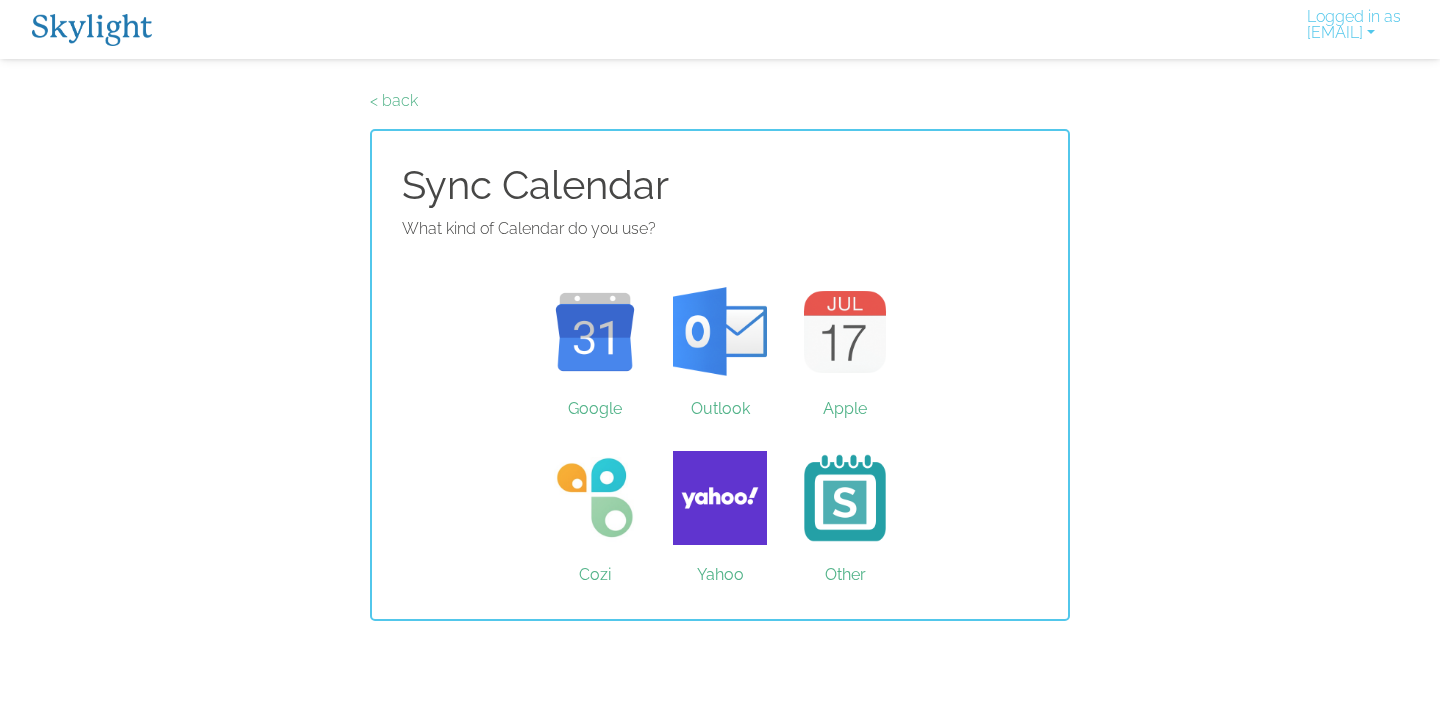 scroll, scrollTop: 0, scrollLeft: 0, axis: both 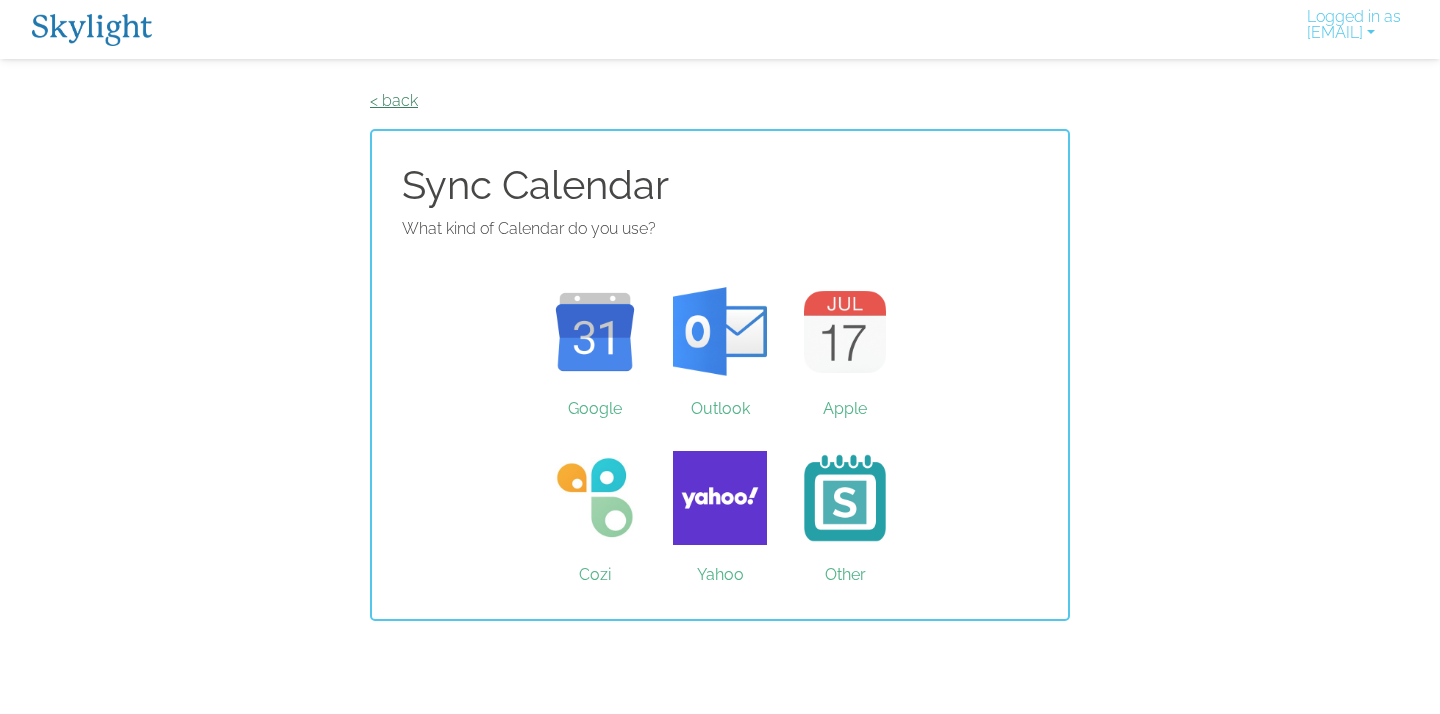 click on "< back" at bounding box center [394, 100] 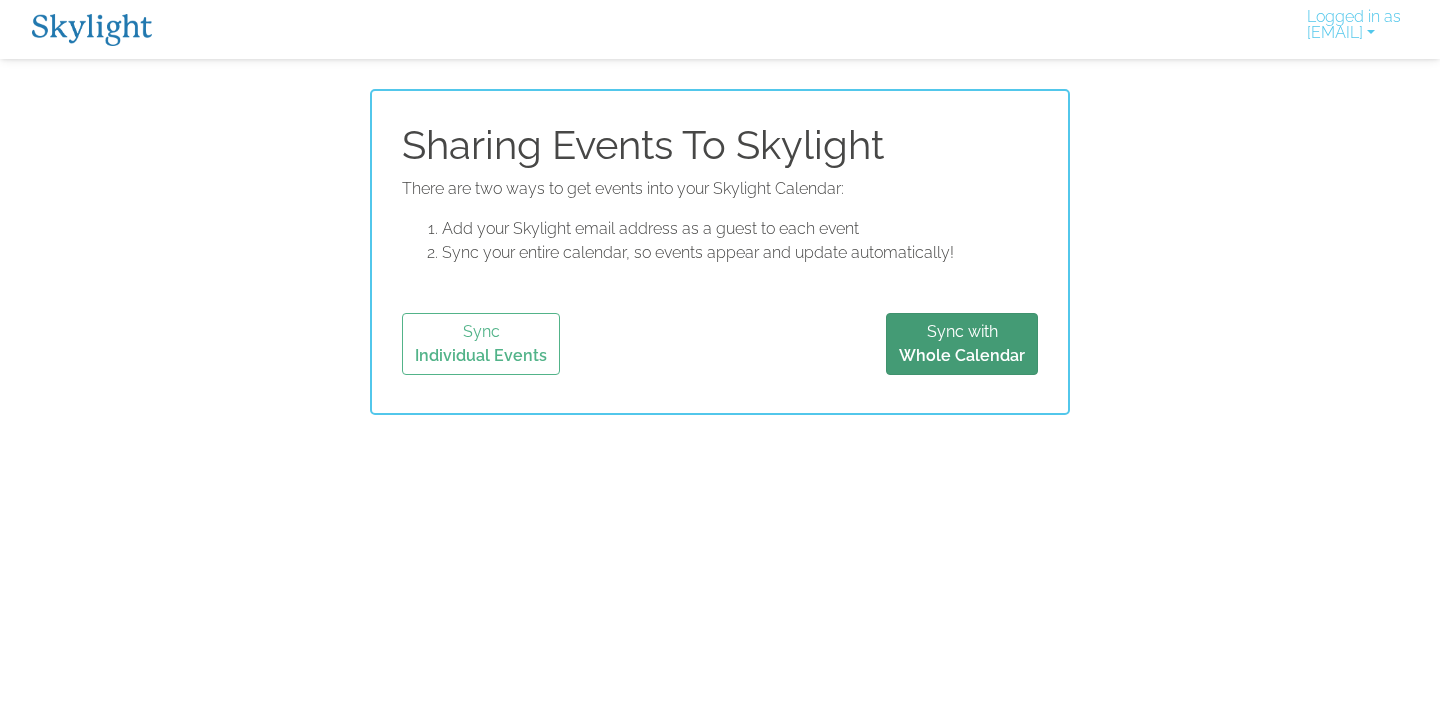 click on "Sync with  Whole Calendar" at bounding box center [962, 344] 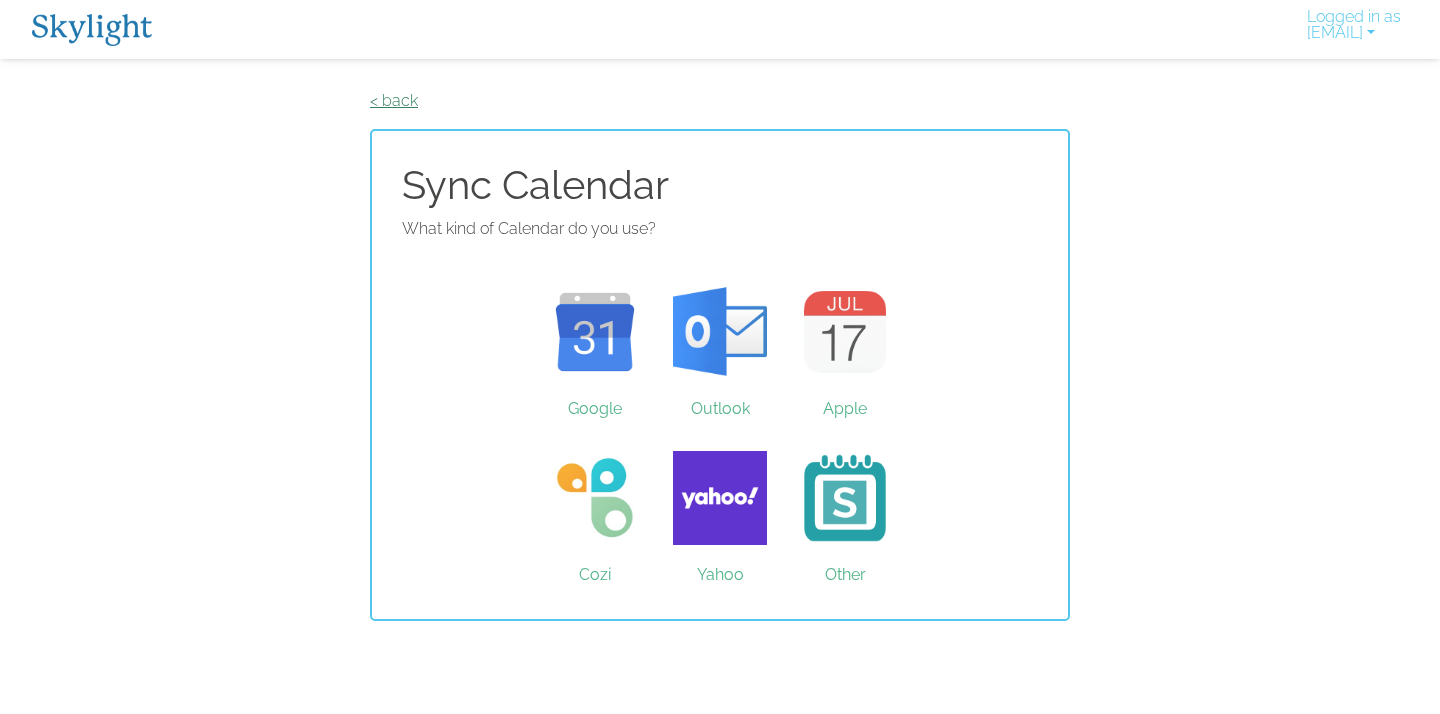 click on "< back" at bounding box center (394, 100) 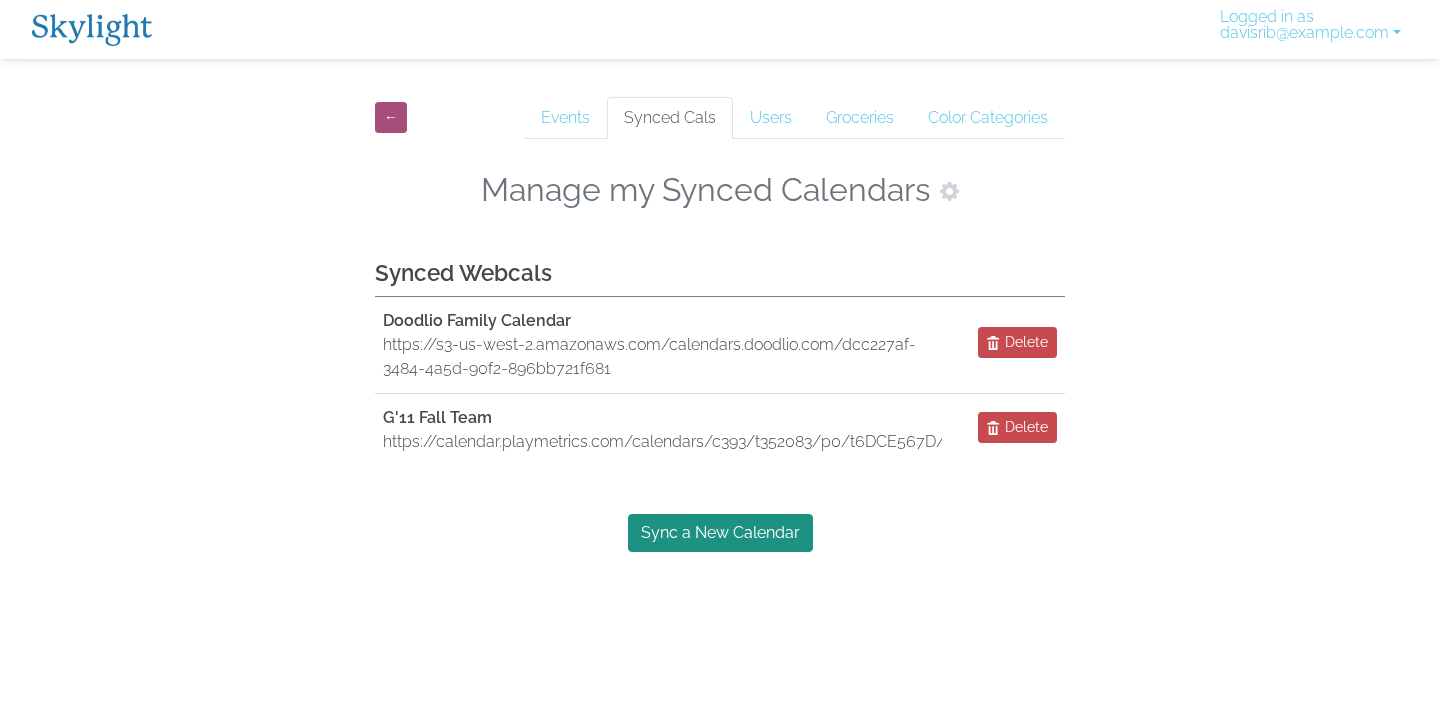 scroll, scrollTop: 0, scrollLeft: 0, axis: both 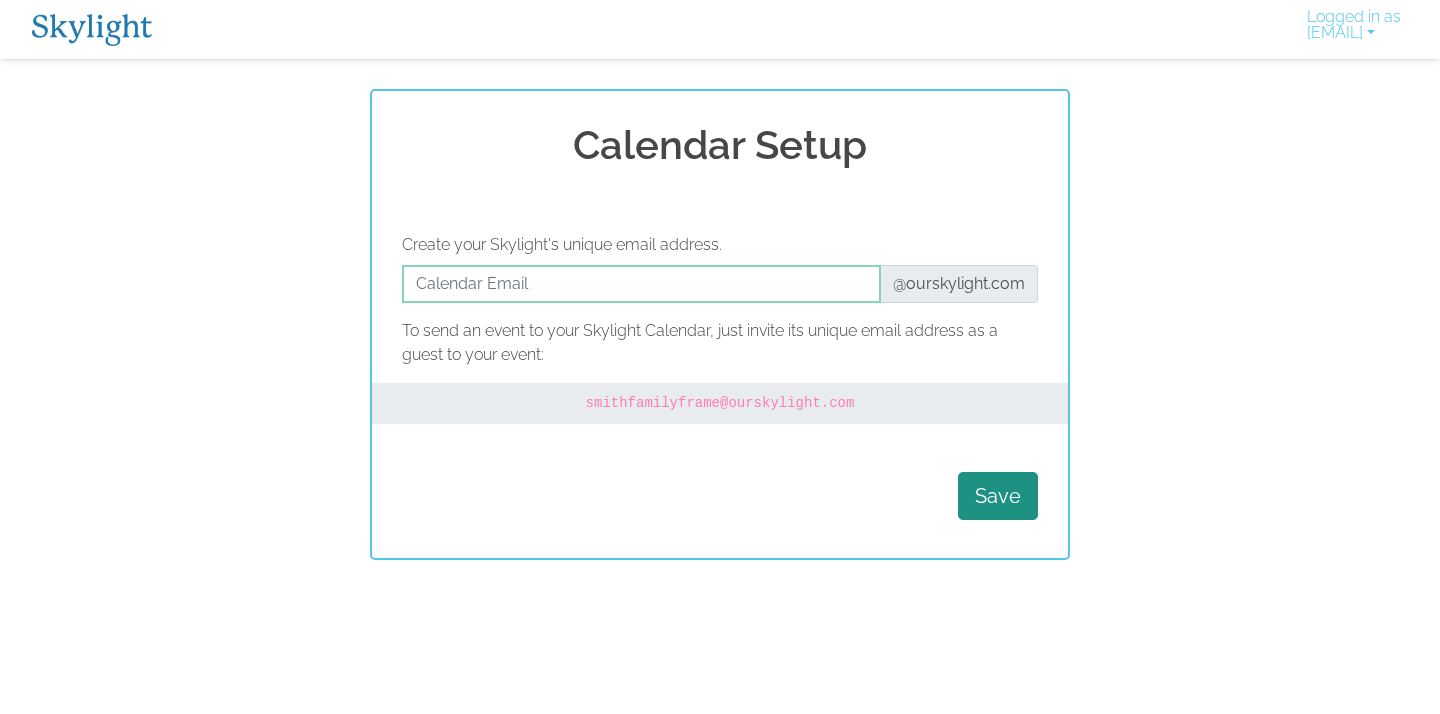 click at bounding box center (92, 30) 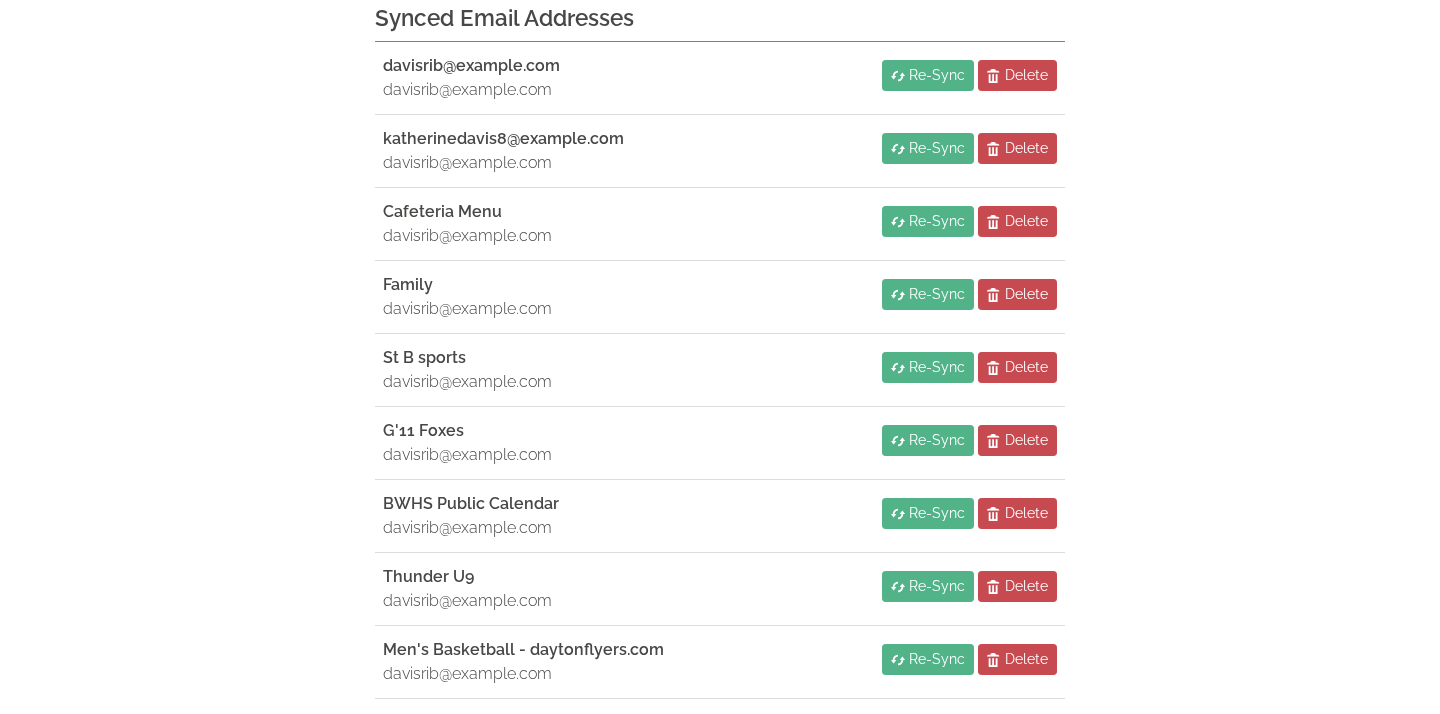 scroll, scrollTop: 308, scrollLeft: 0, axis: vertical 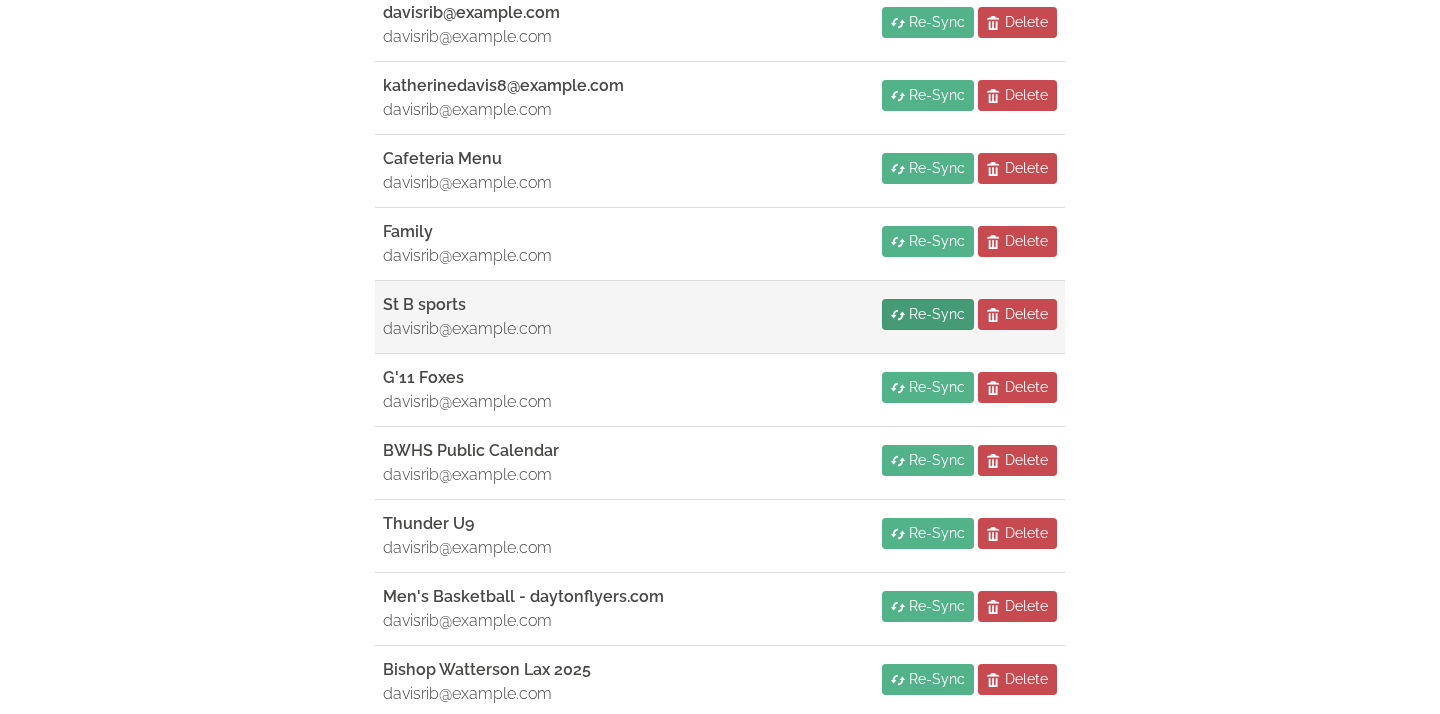 click on "Re-Sync" at bounding box center [937, 314] 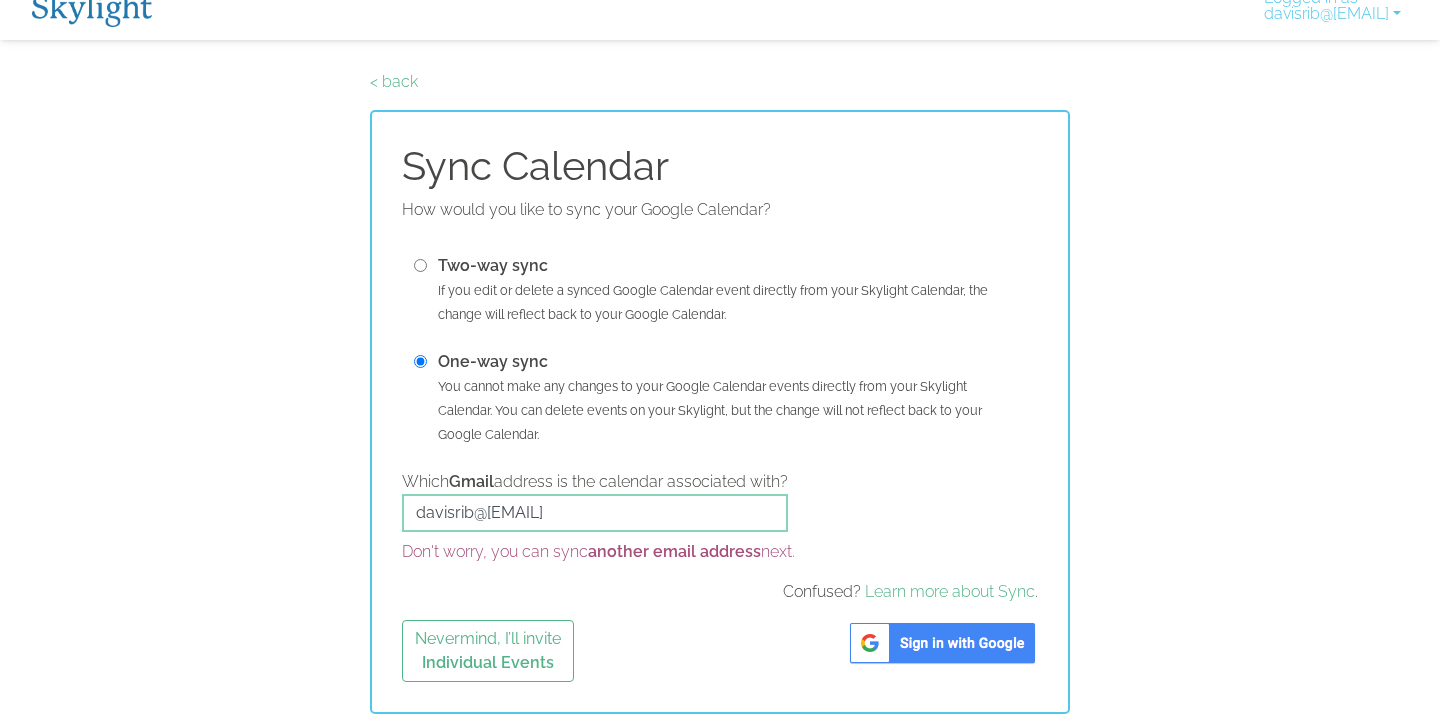 scroll, scrollTop: 19, scrollLeft: 0, axis: vertical 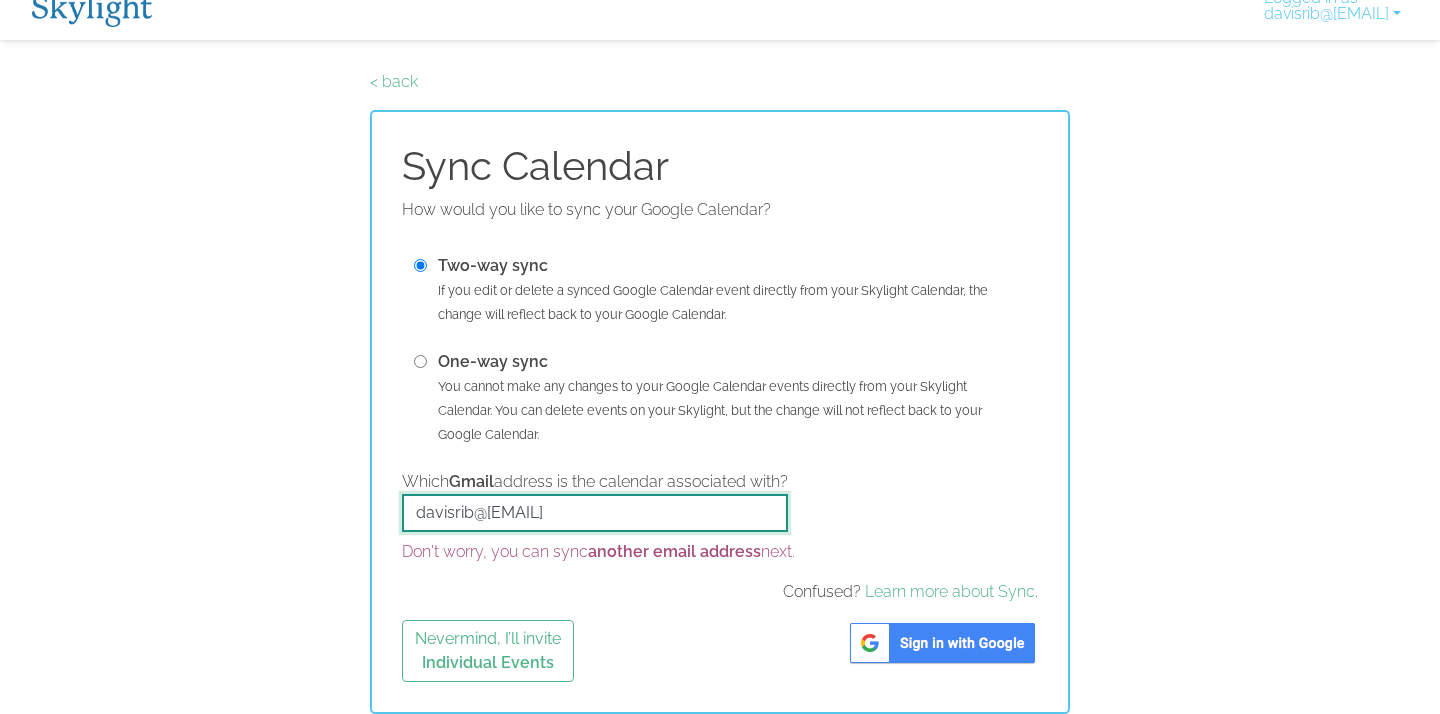 click on "davisrib@[EMAIL]" at bounding box center [595, 513] 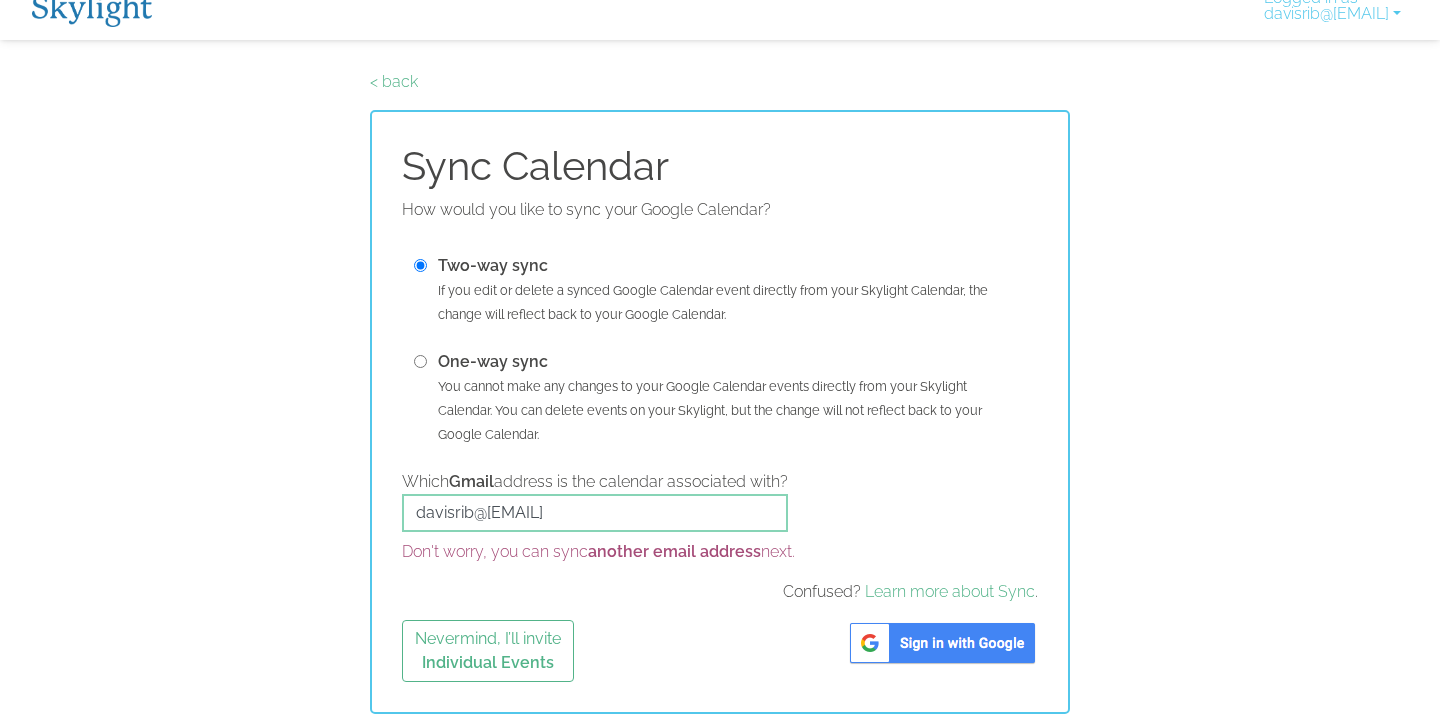 click at bounding box center (942, 643) 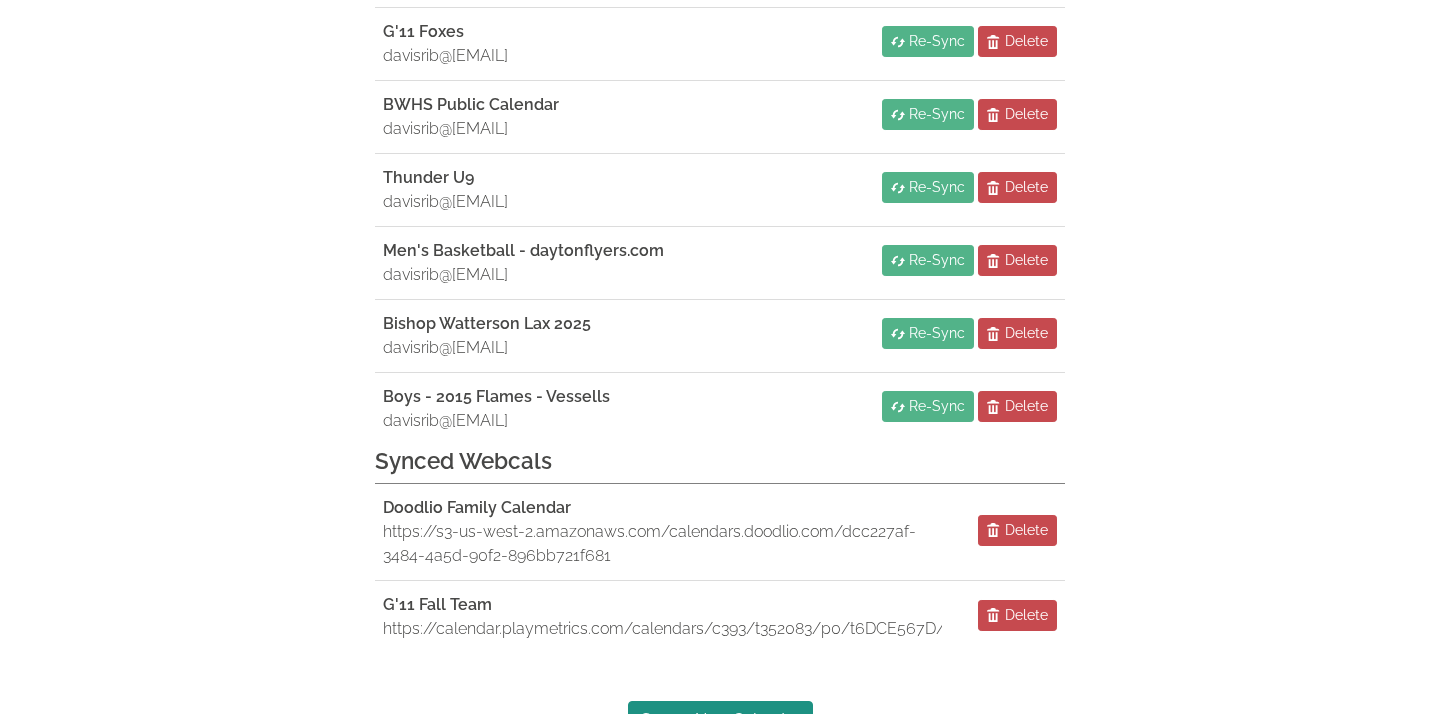 scroll, scrollTop: 1529, scrollLeft: 0, axis: vertical 